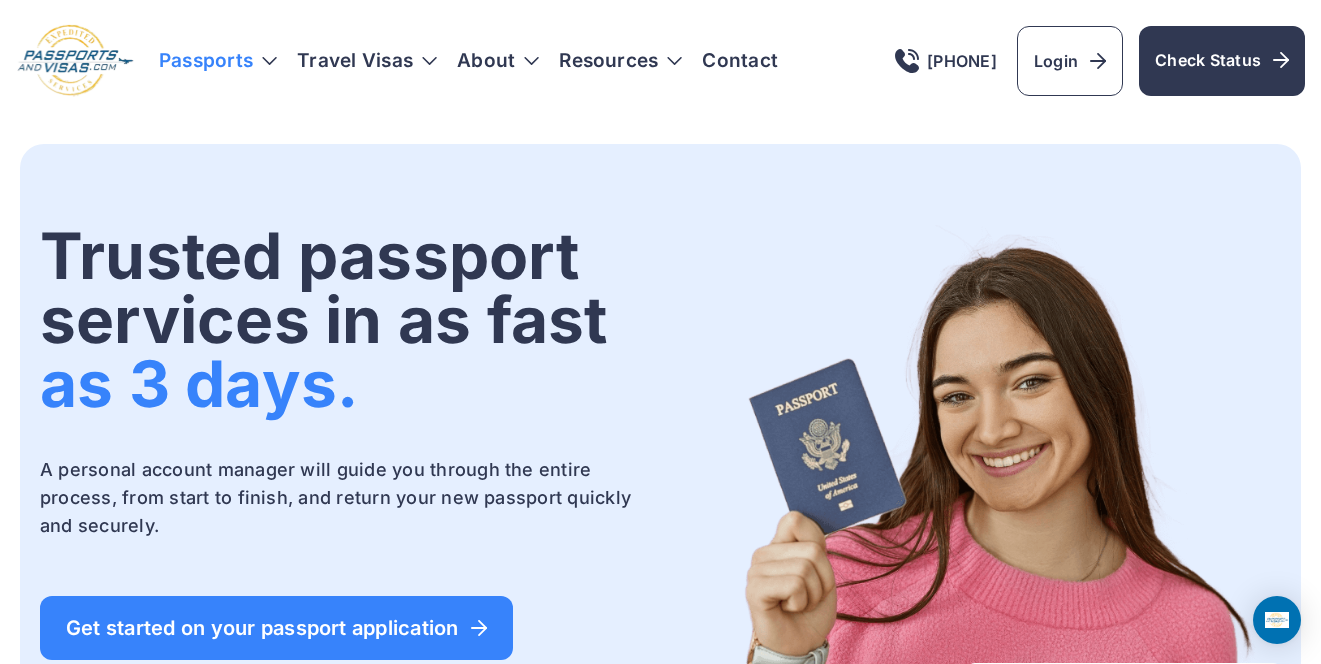 scroll, scrollTop: 0, scrollLeft: 0, axis: both 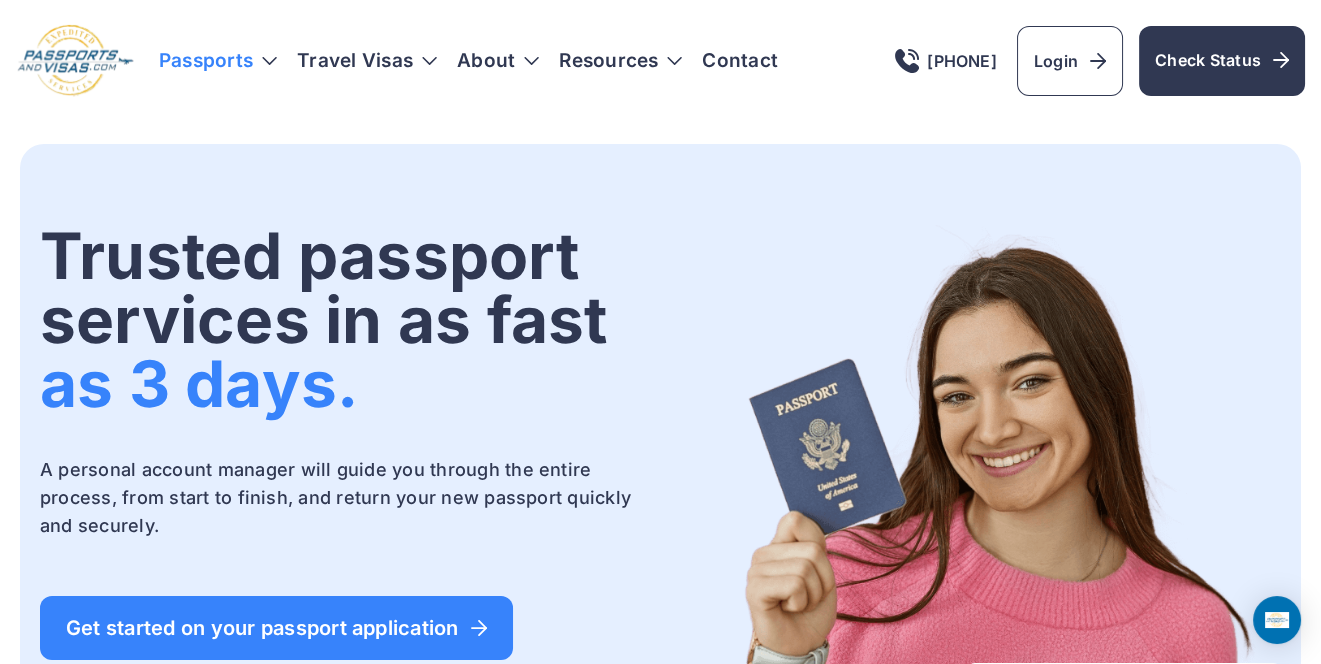 click on "Passports" at bounding box center (218, 61) 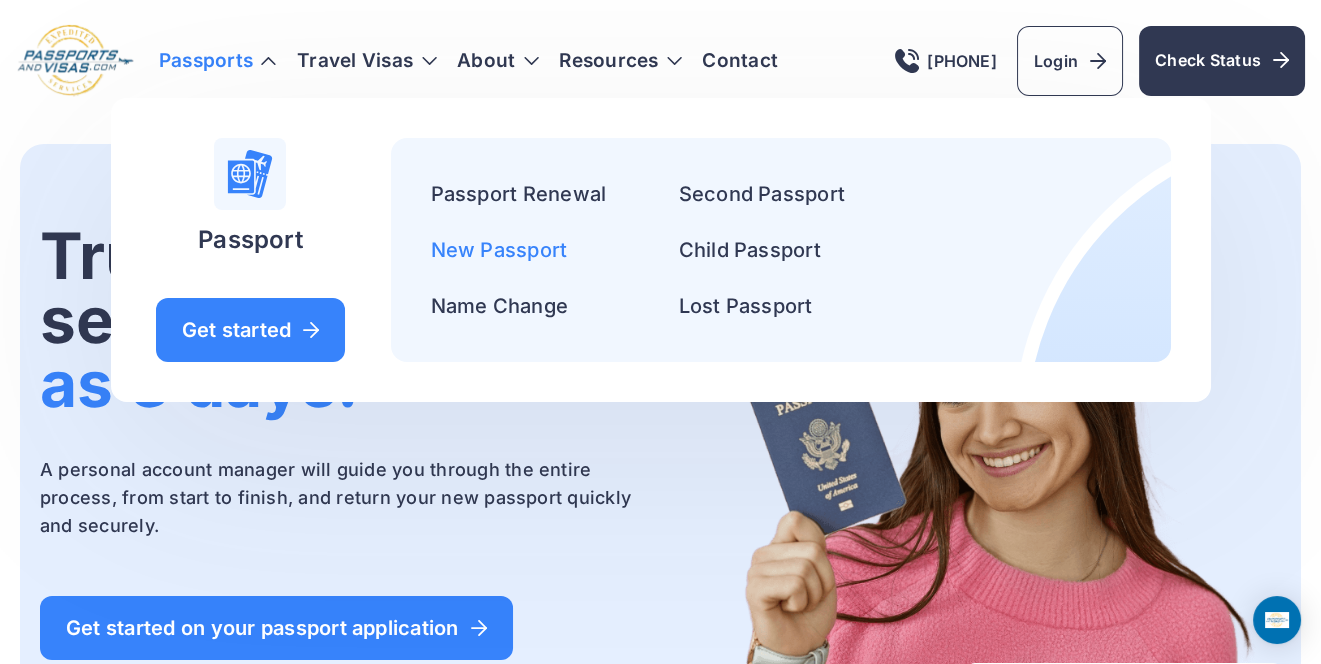 click on "New Passport" at bounding box center [499, 250] 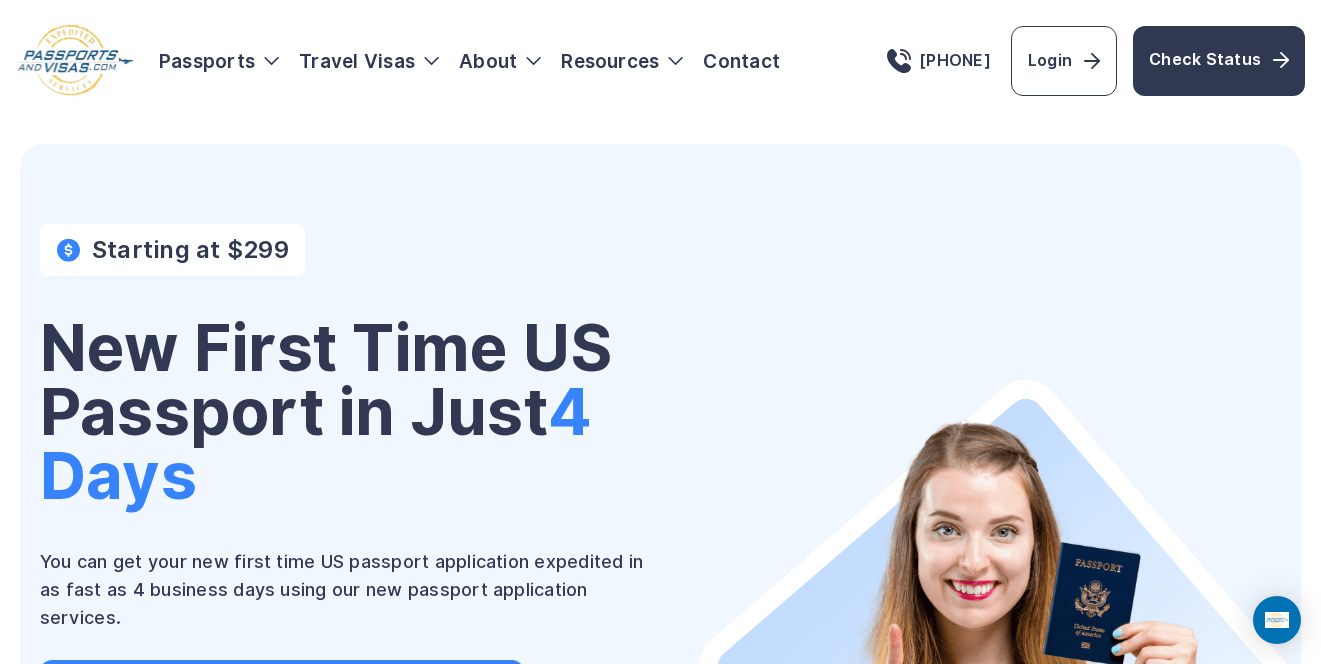 scroll, scrollTop: 0, scrollLeft: 0, axis: both 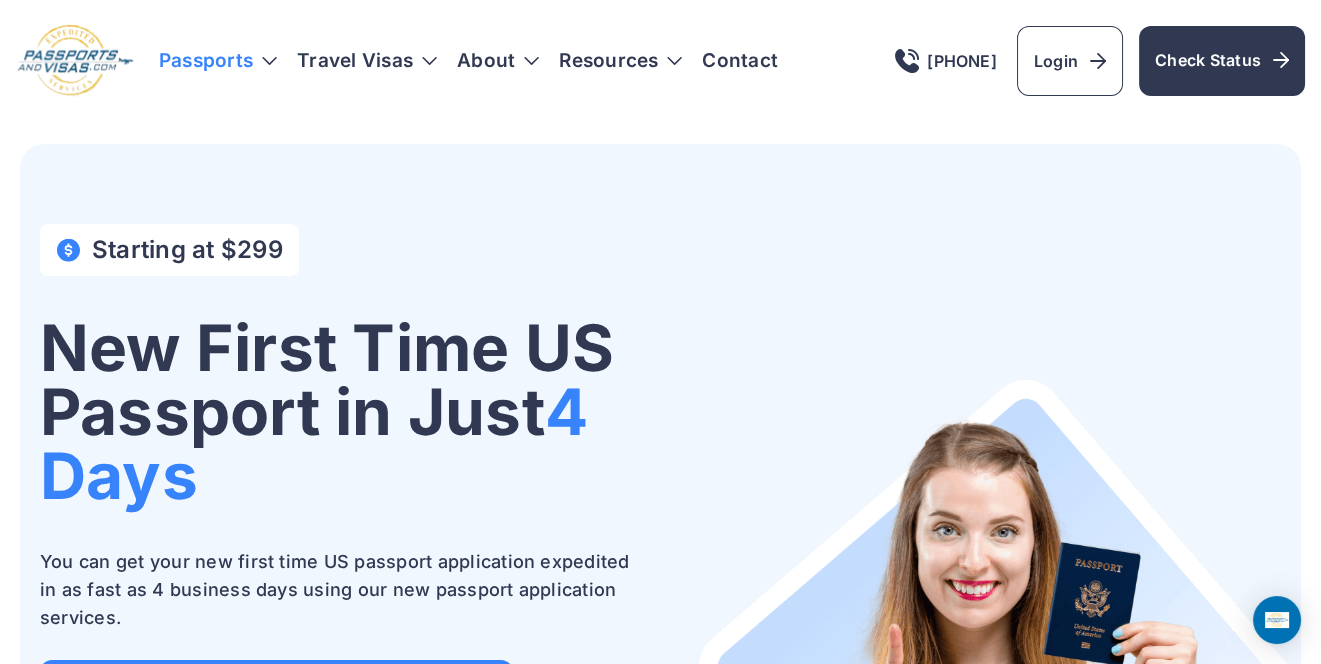click on "Passports" at bounding box center (218, 61) 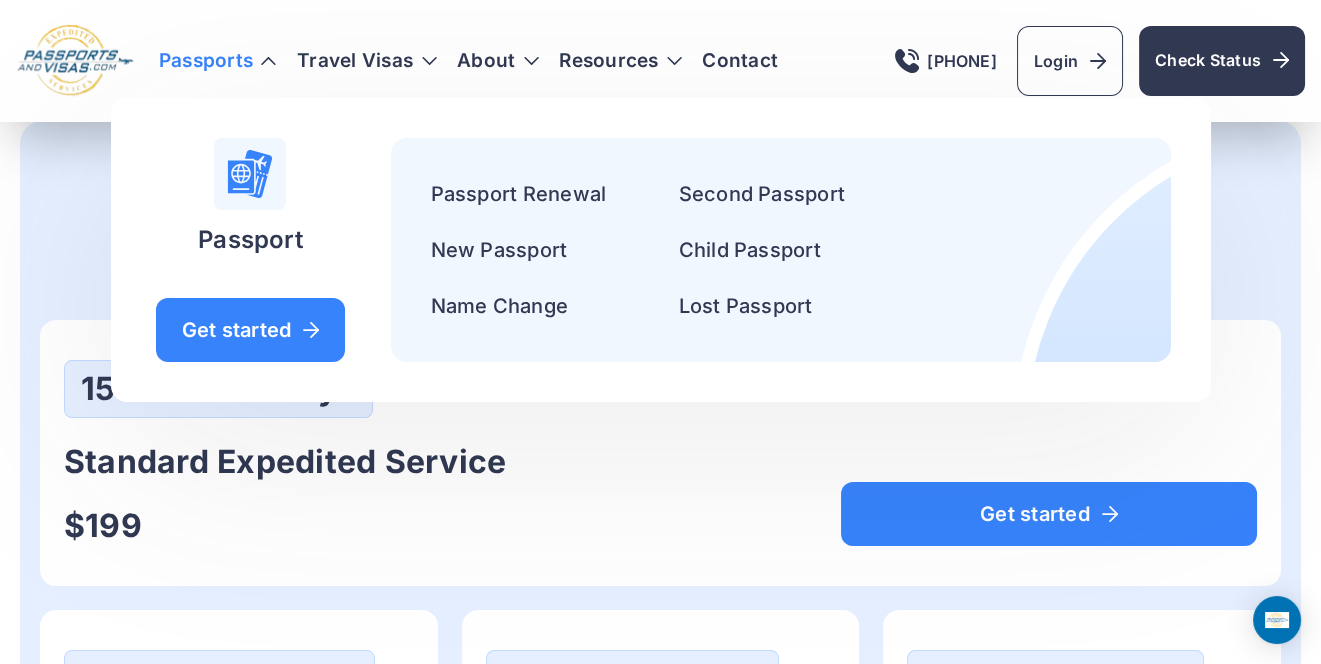 scroll, scrollTop: 950, scrollLeft: 0, axis: vertical 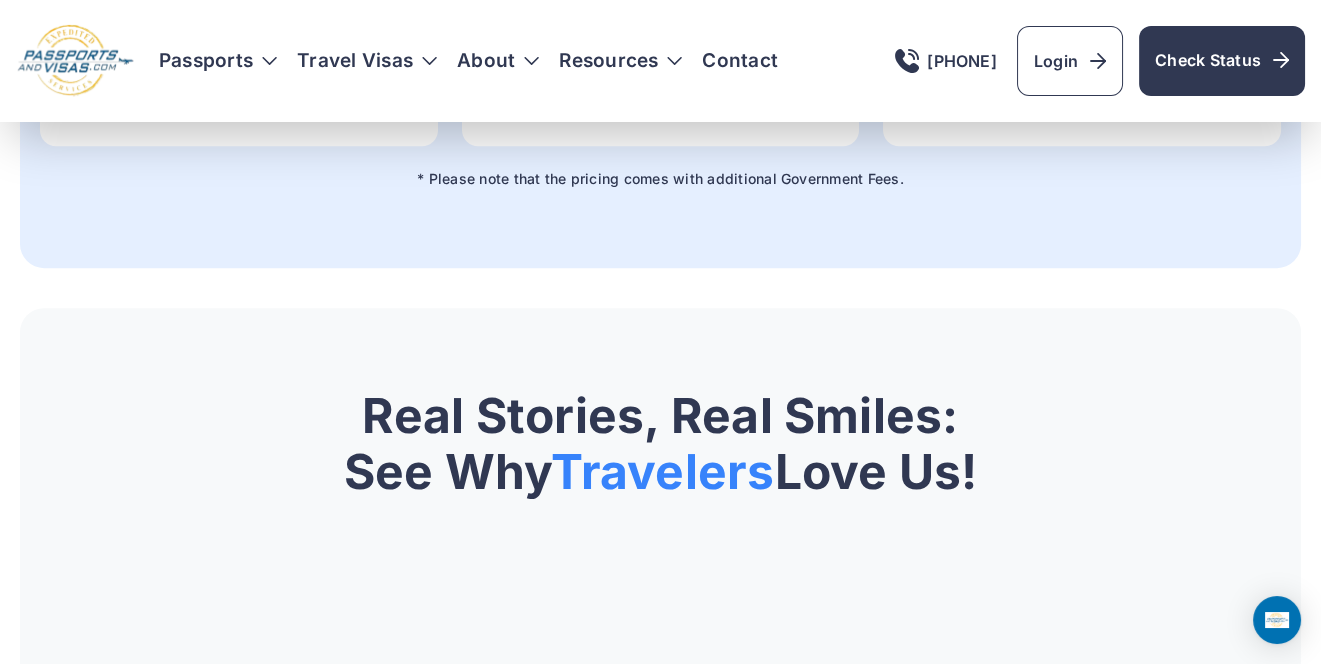 click on "Real Stories, Real Smiles:
See Why  Travelers  Love Us!" at bounding box center [660, 612] 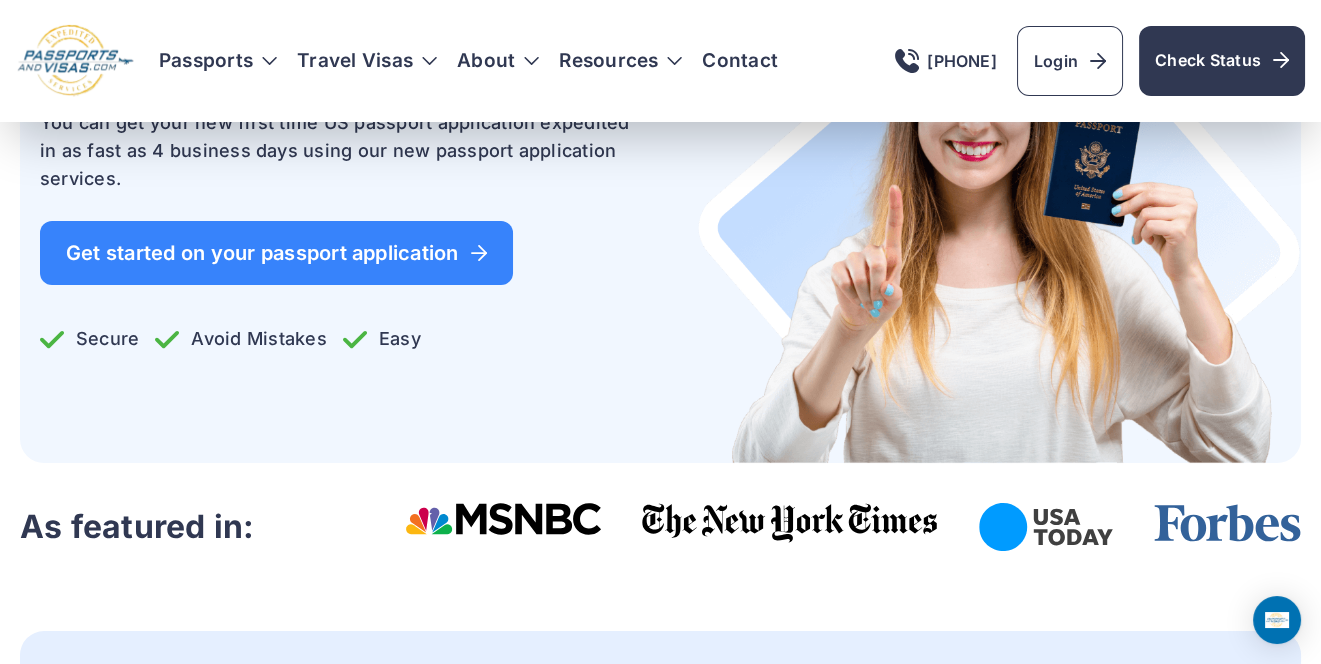 scroll, scrollTop: 0, scrollLeft: 0, axis: both 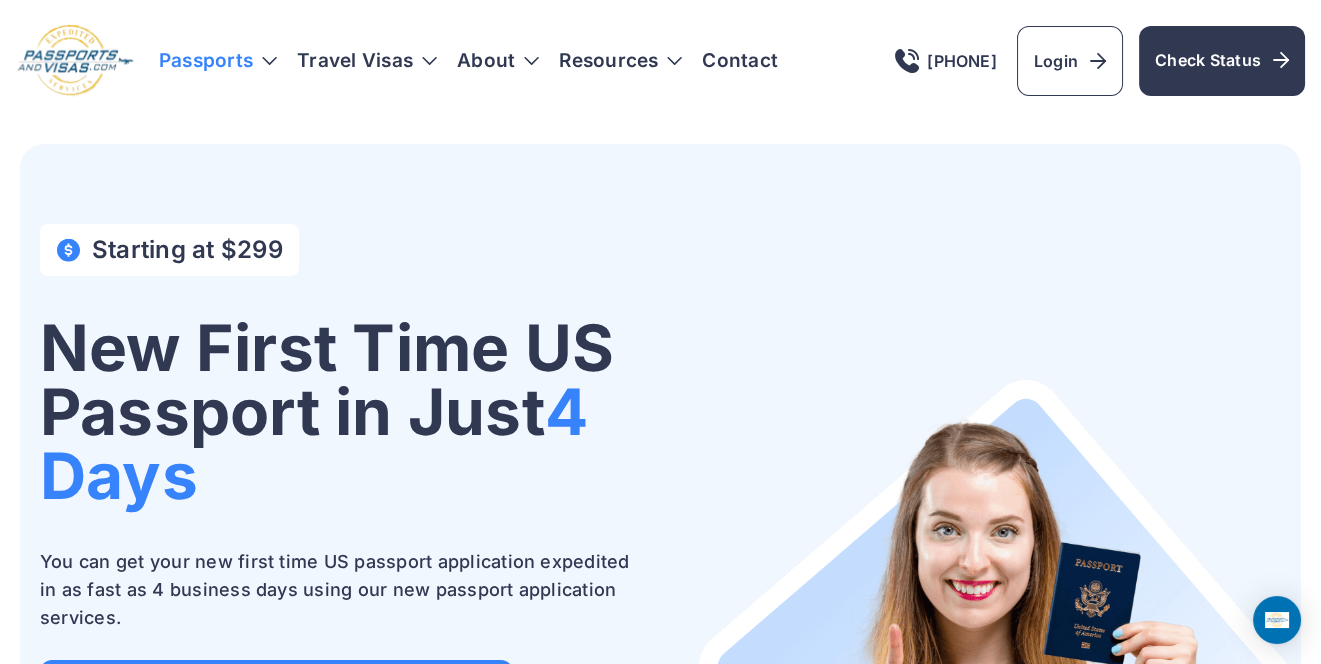 click on "Passports" at bounding box center (218, 61) 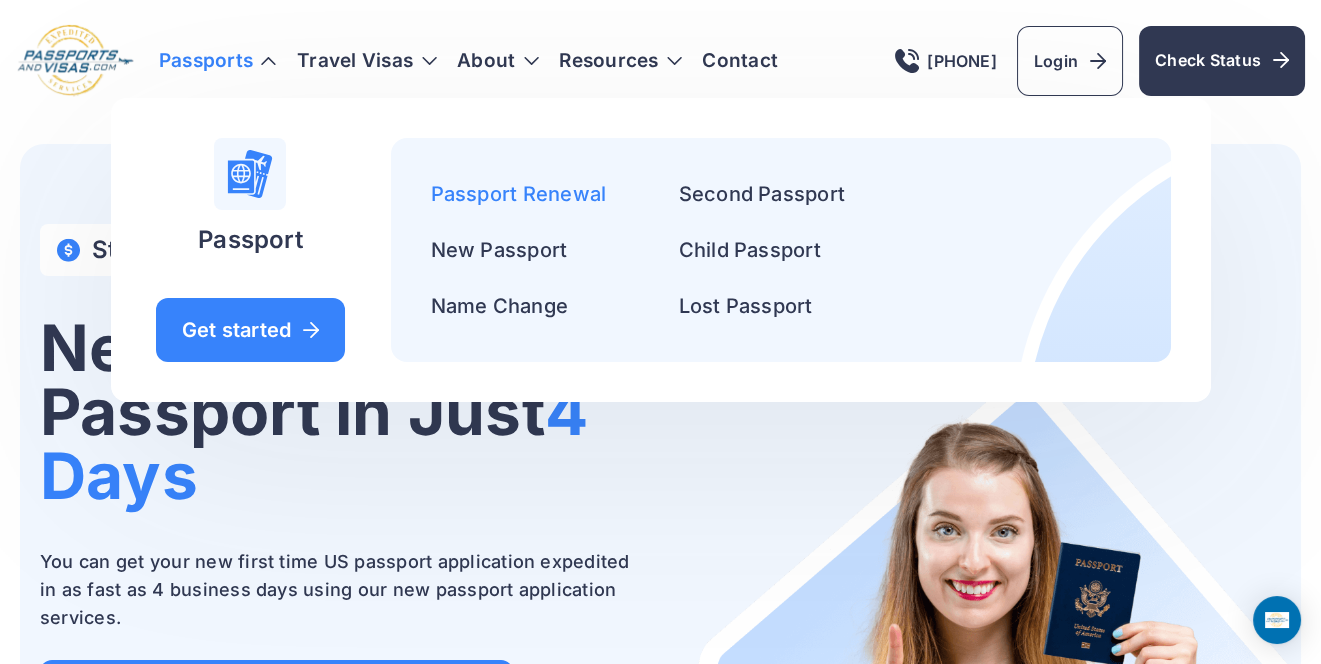 click on "Passport Renewal" at bounding box center (519, 194) 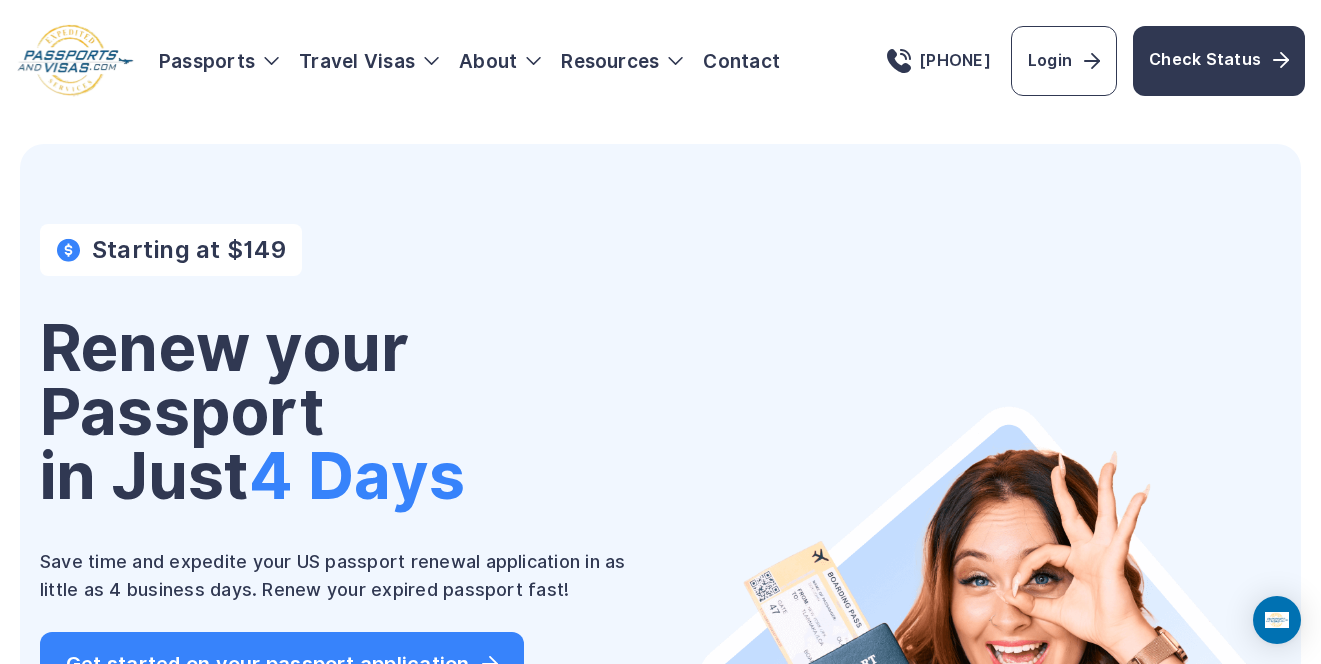scroll, scrollTop: 0, scrollLeft: 0, axis: both 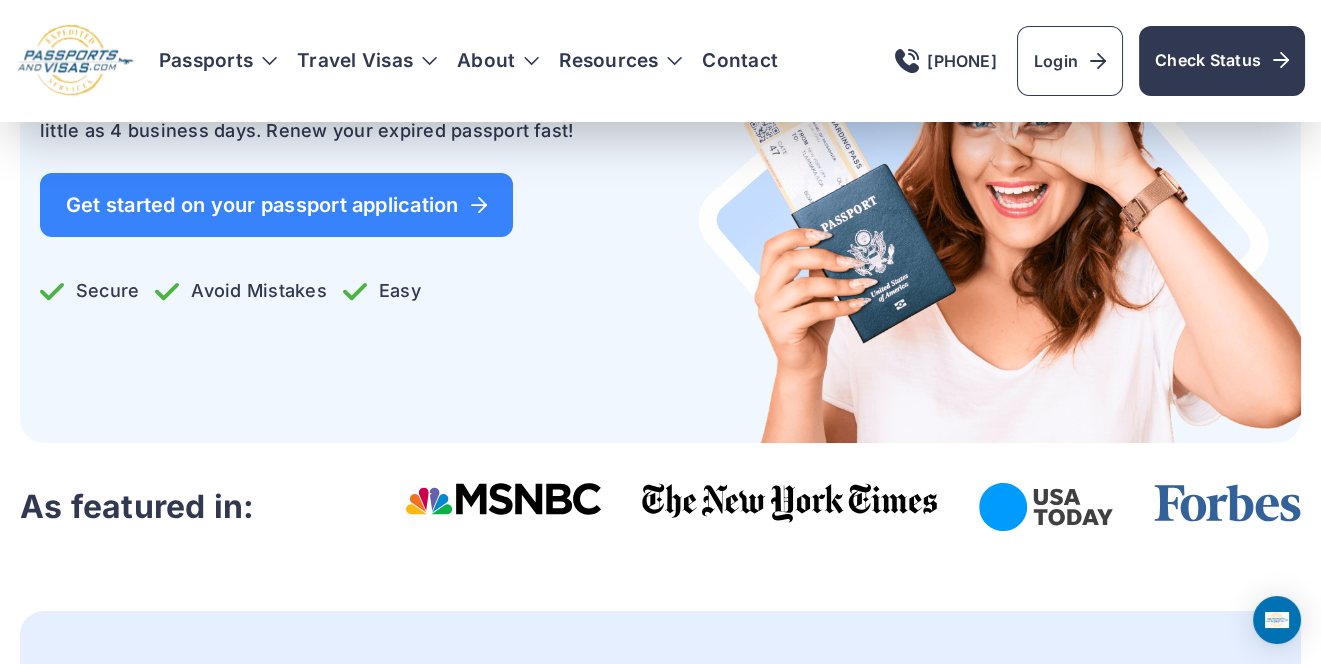click at bounding box center [75, 61] 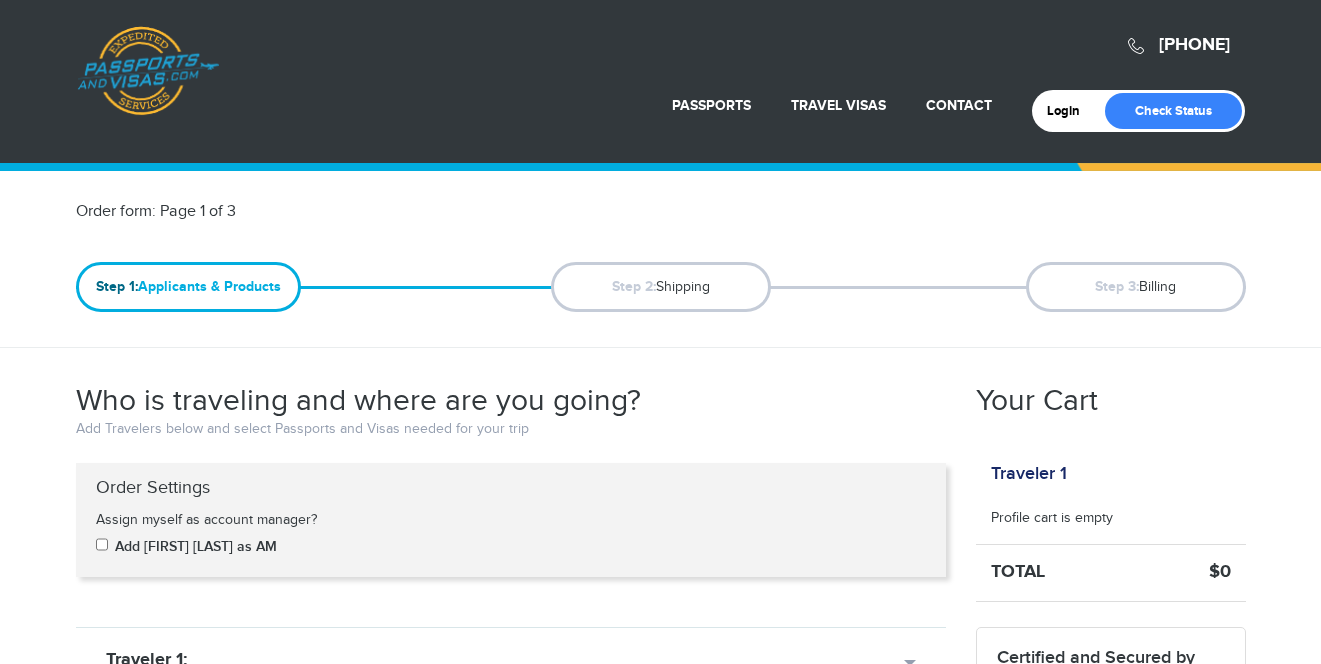 scroll, scrollTop: 0, scrollLeft: 0, axis: both 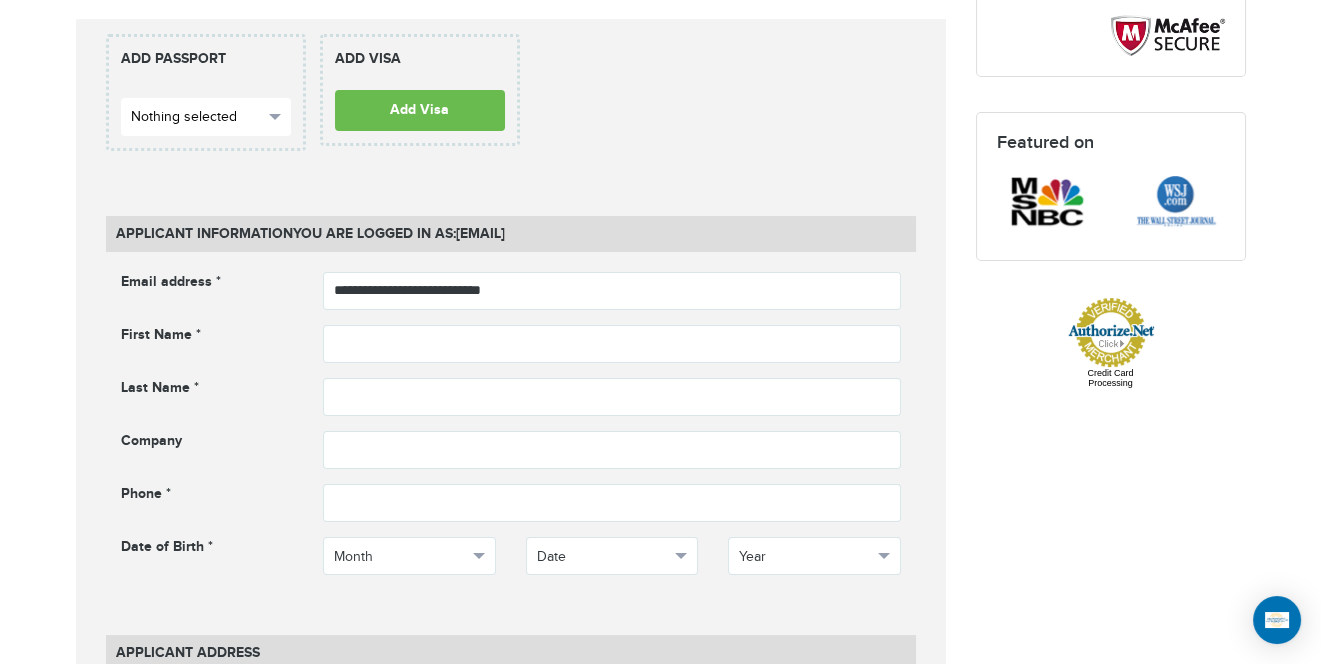 click on "Nothing selected" at bounding box center [197, 117] 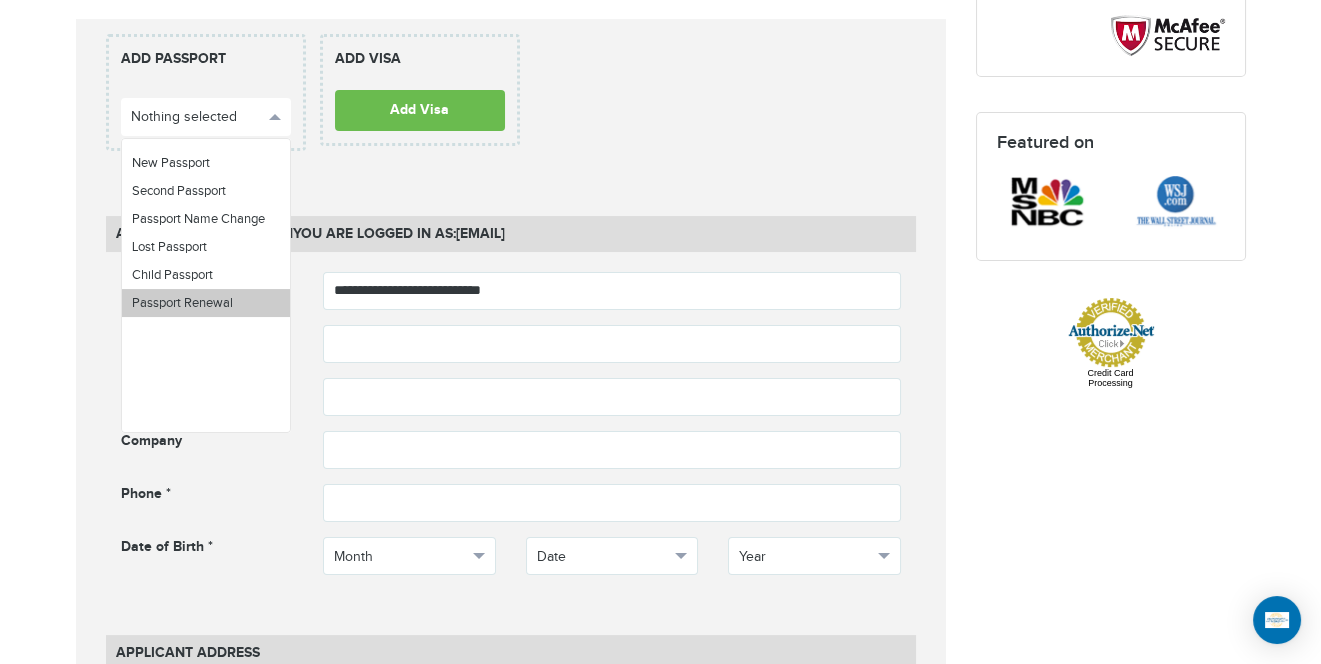 click on "Passport Renewal" at bounding box center (182, 303) 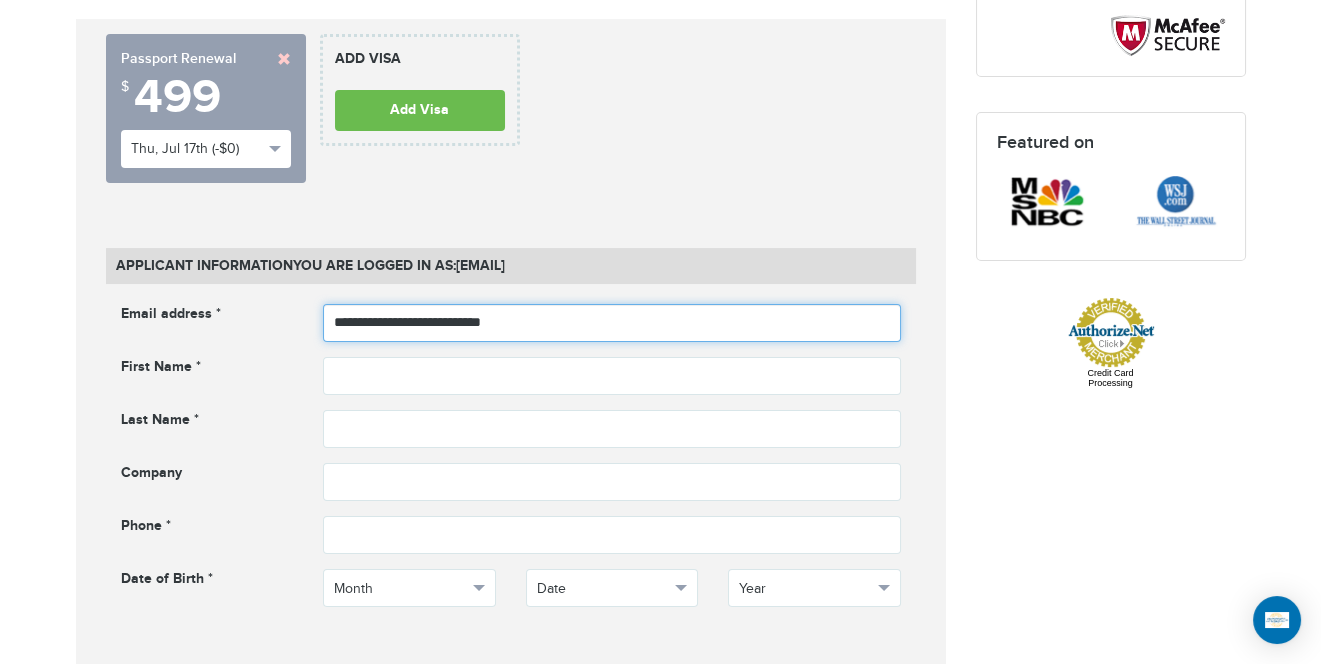 click on "**********" at bounding box center [612, 323] 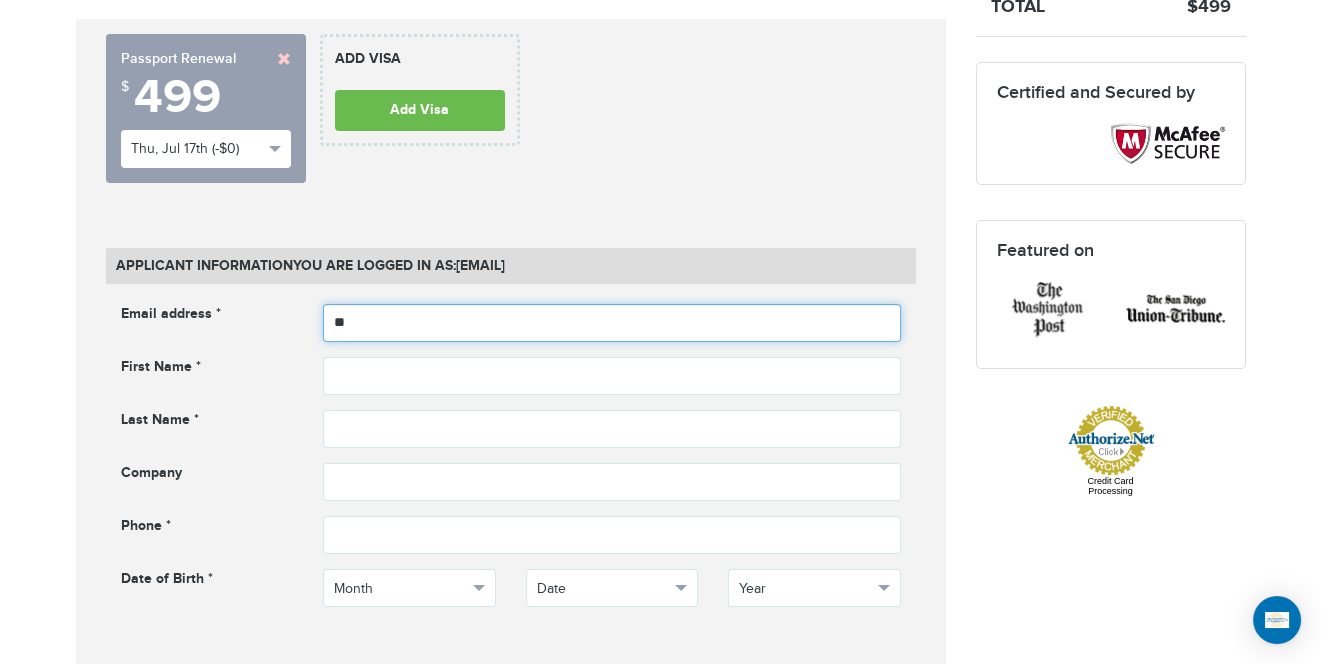 type on "*" 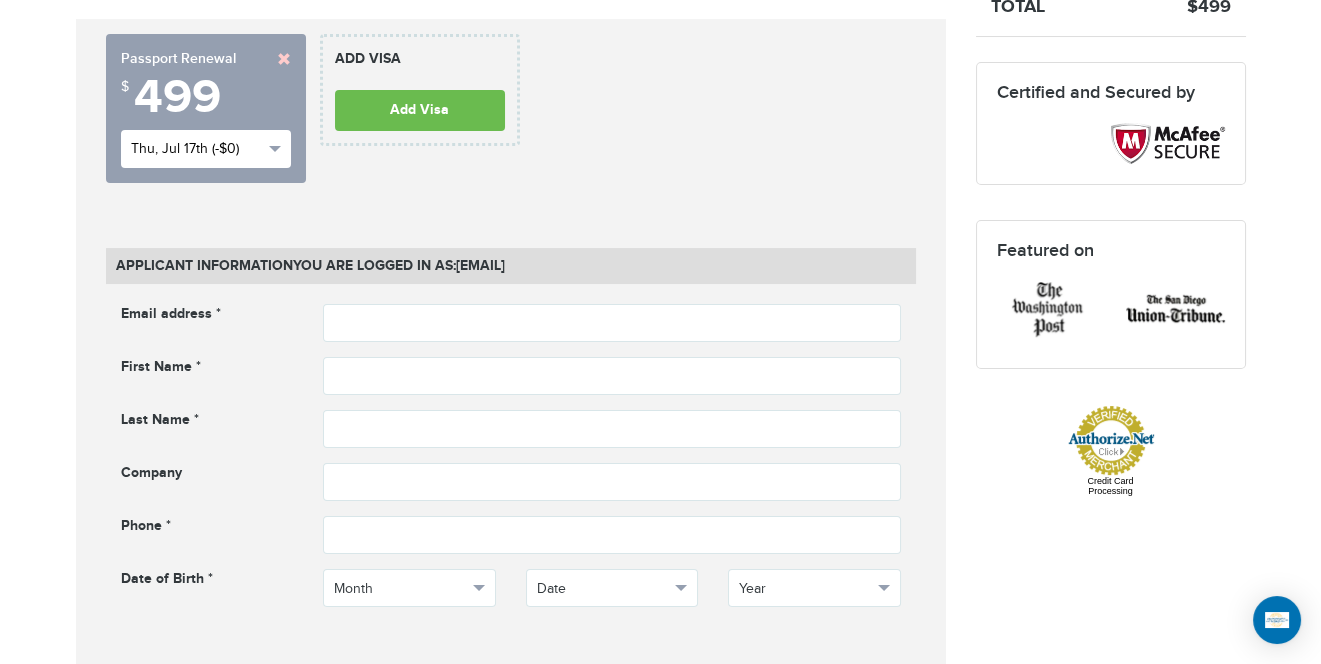 click on "Thu, Jul 17th (-$0)" at bounding box center (197, 149) 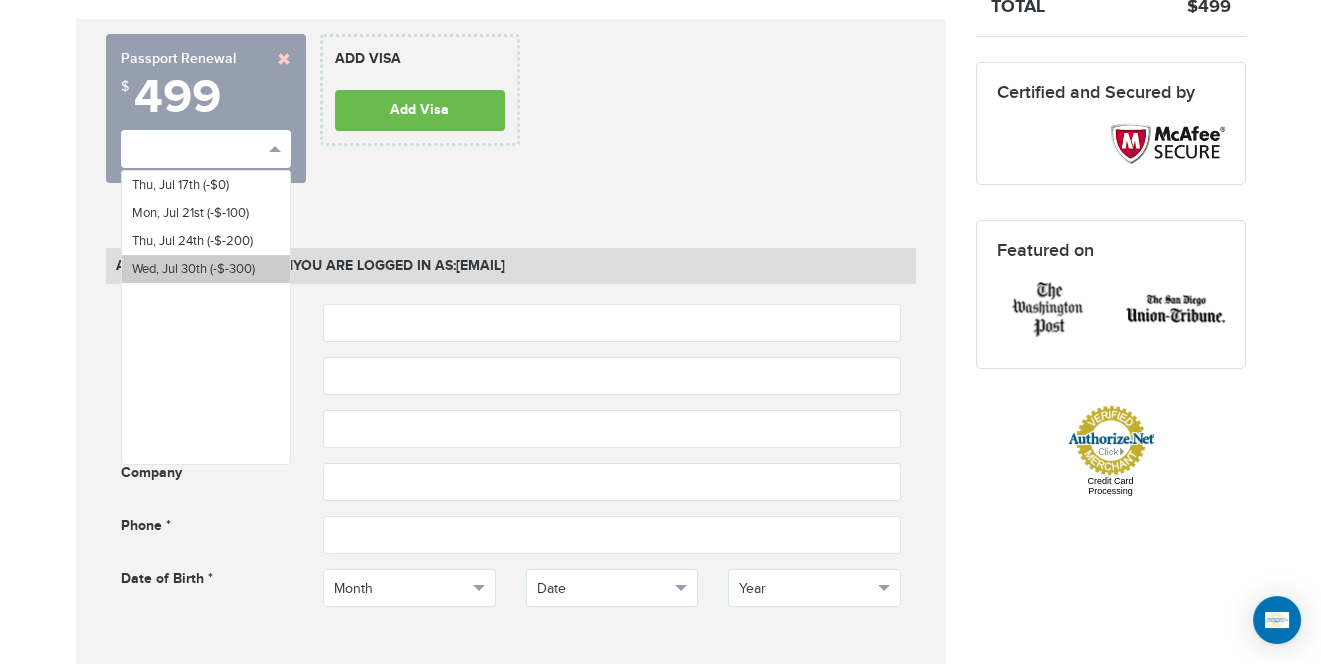 click on "Wed, Jul 30th (-$-300)" at bounding box center [206, 269] 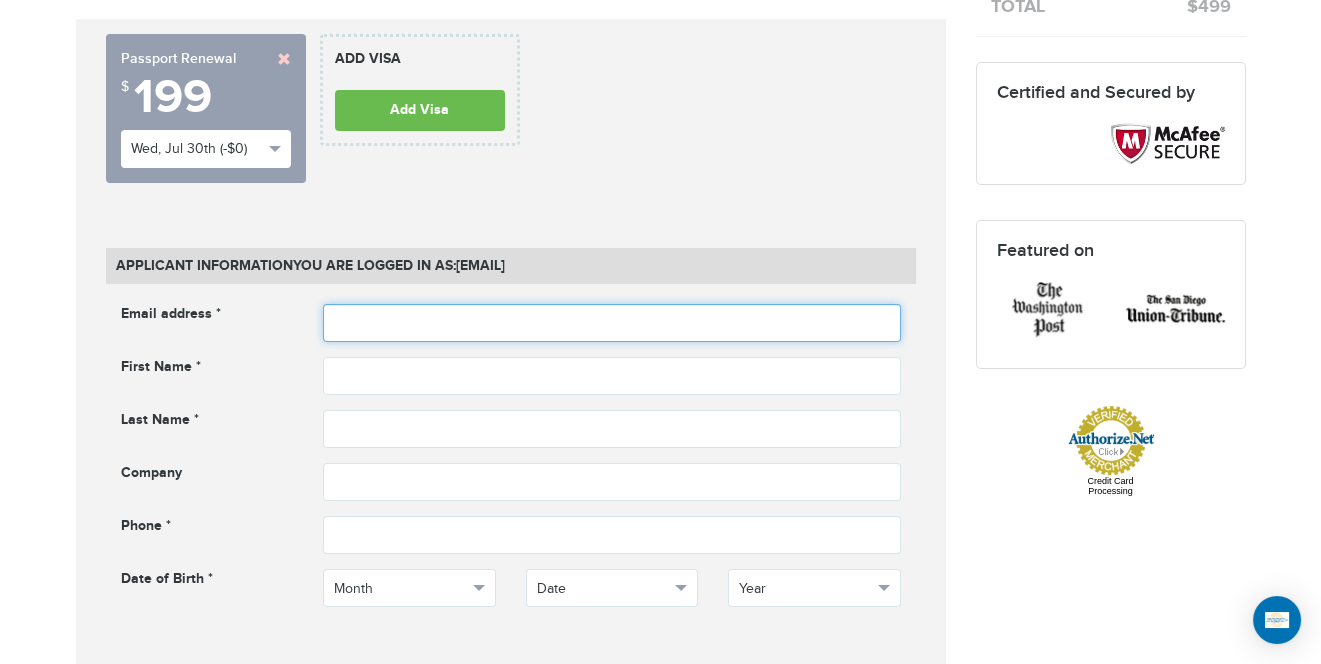click at bounding box center [612, 323] 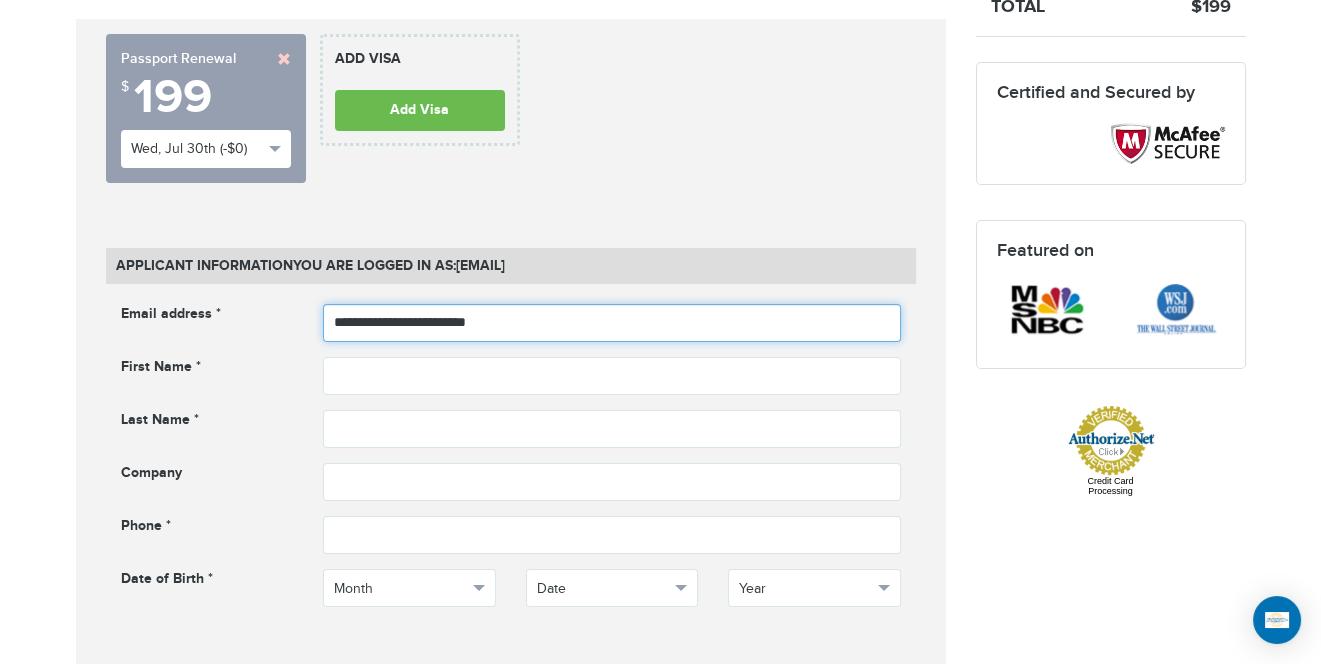 drag, startPoint x: 376, startPoint y: 324, endPoint x: 279, endPoint y: 334, distance: 97.5141 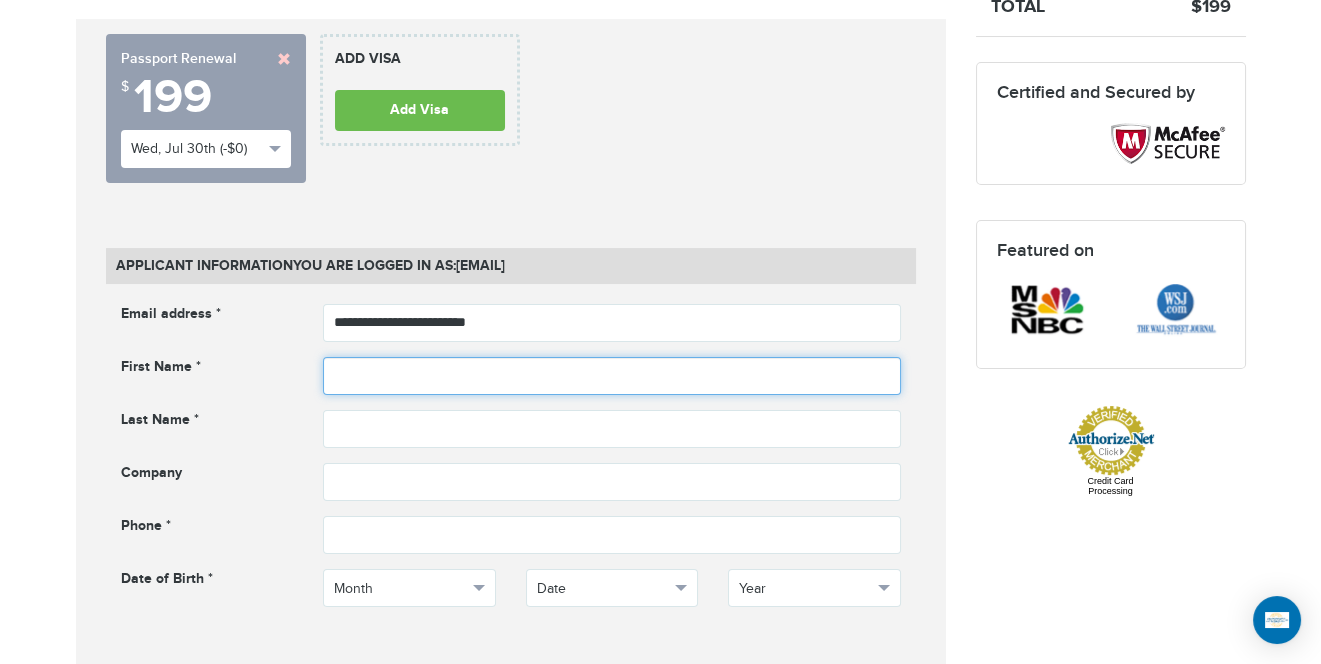 click at bounding box center [612, 376] 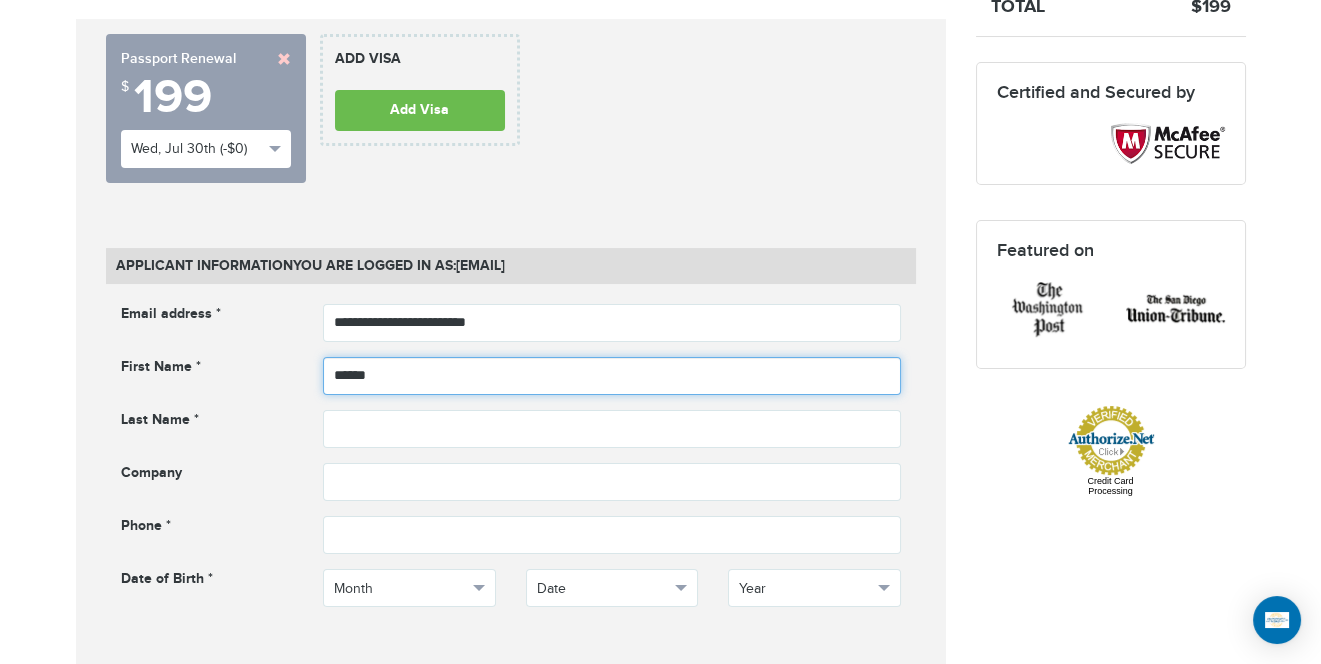 click on "******" at bounding box center [612, 376] 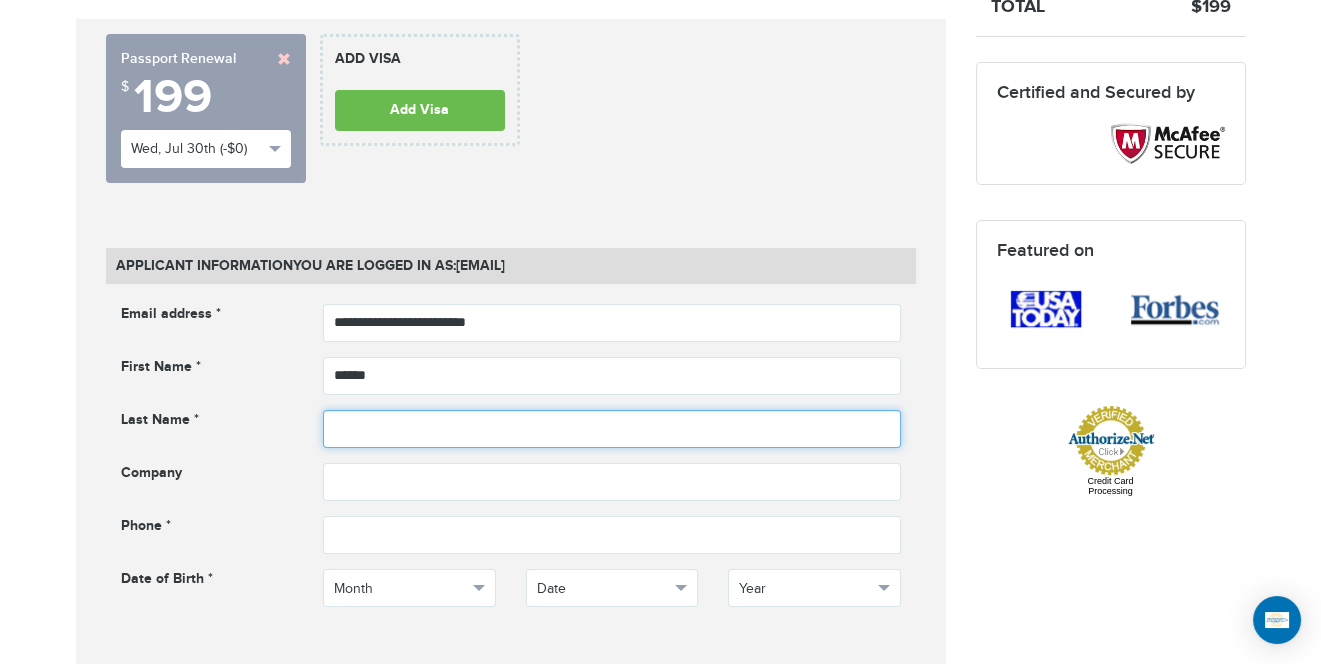 click at bounding box center [612, 429] 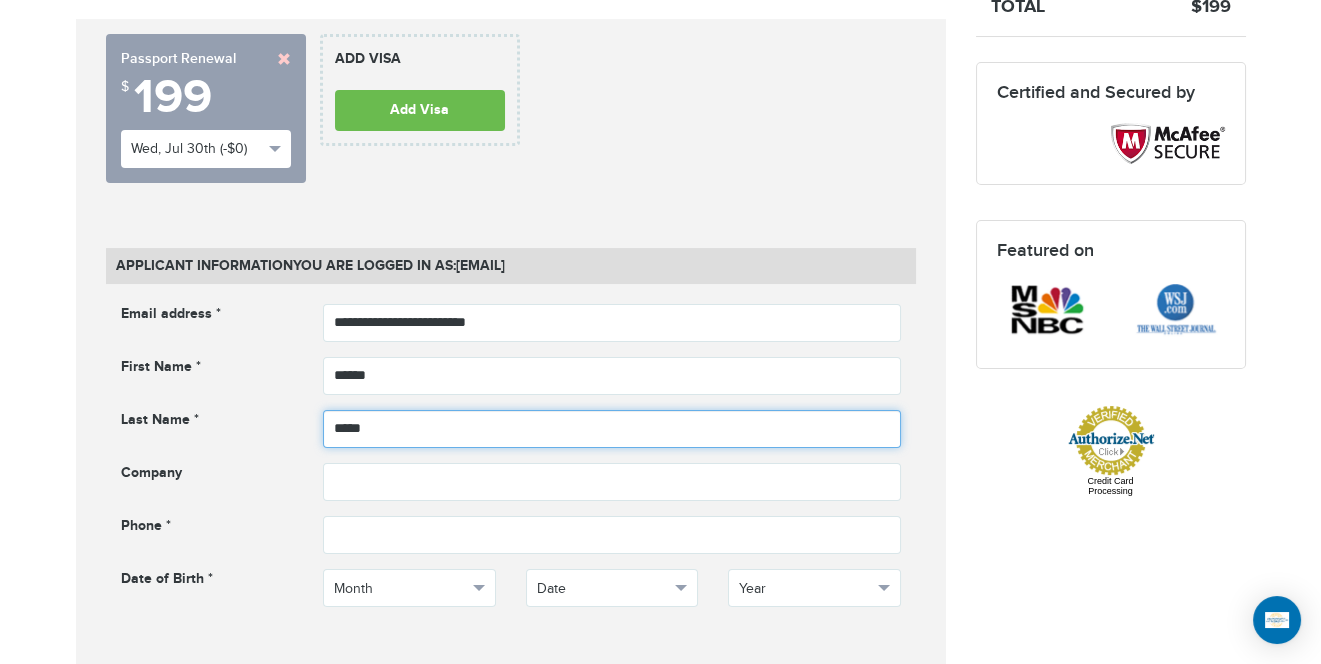 type on "*****" 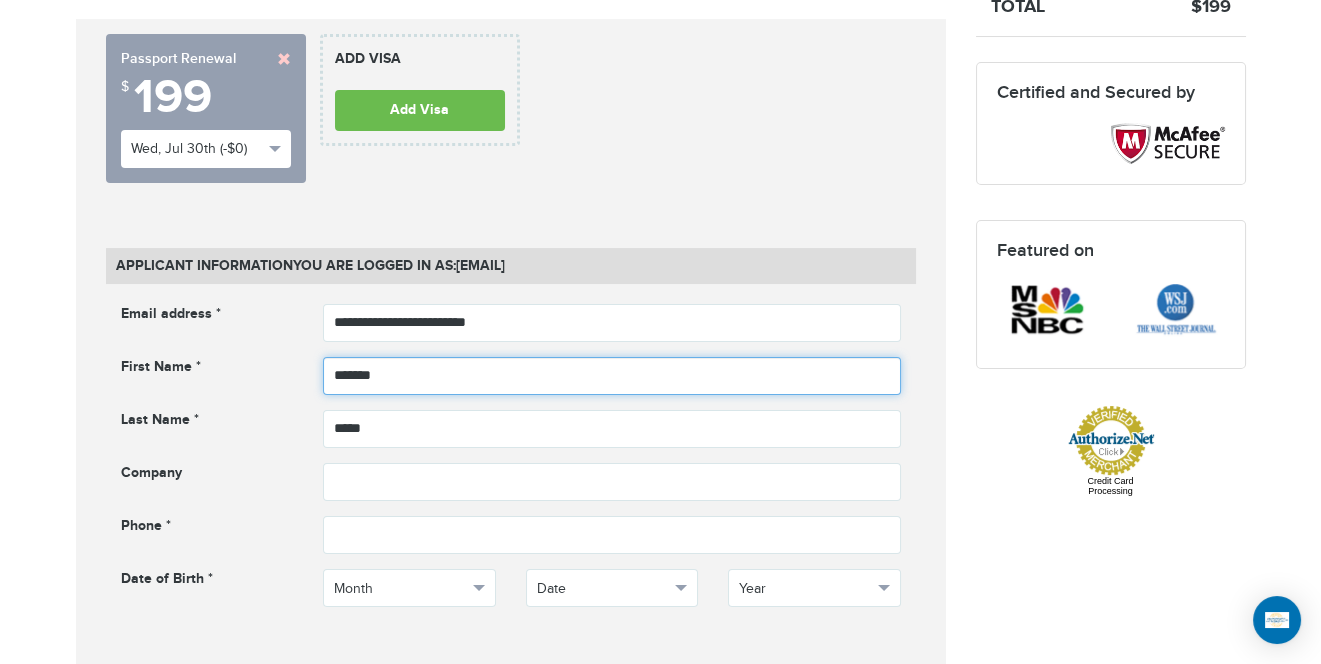 click on "******" at bounding box center (612, 376) 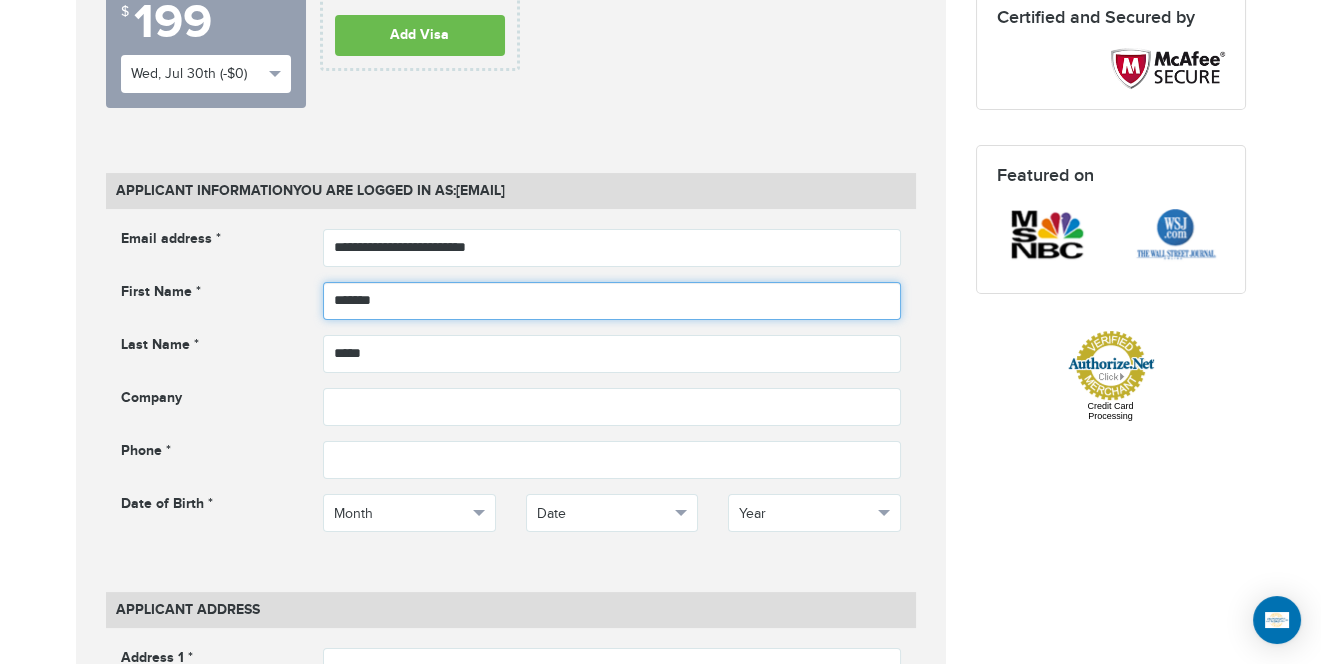 scroll, scrollTop: 841, scrollLeft: 0, axis: vertical 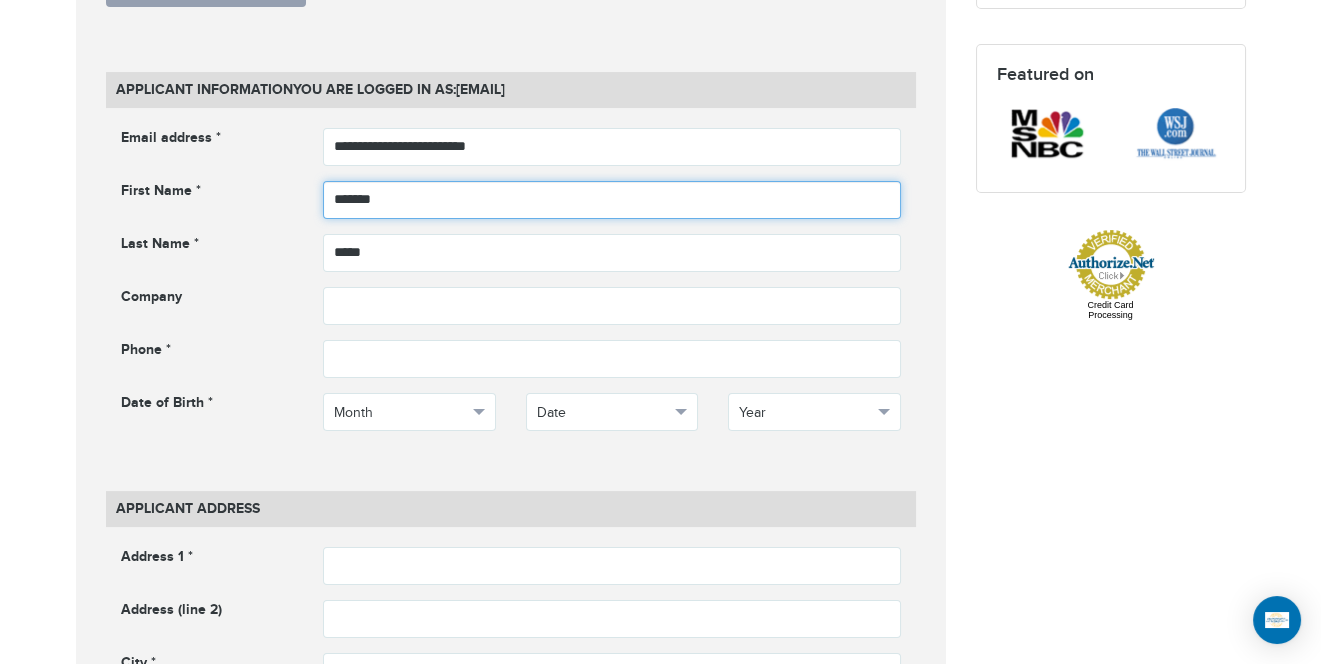 type on "******" 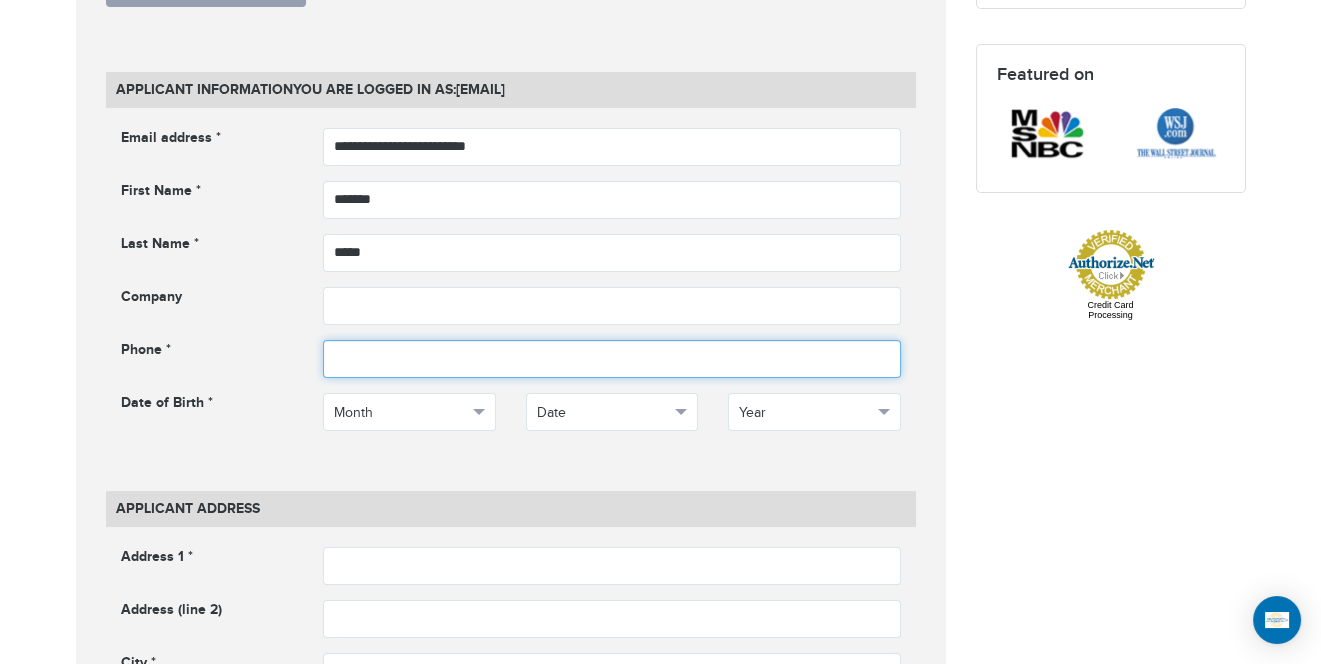 click at bounding box center [612, 359] 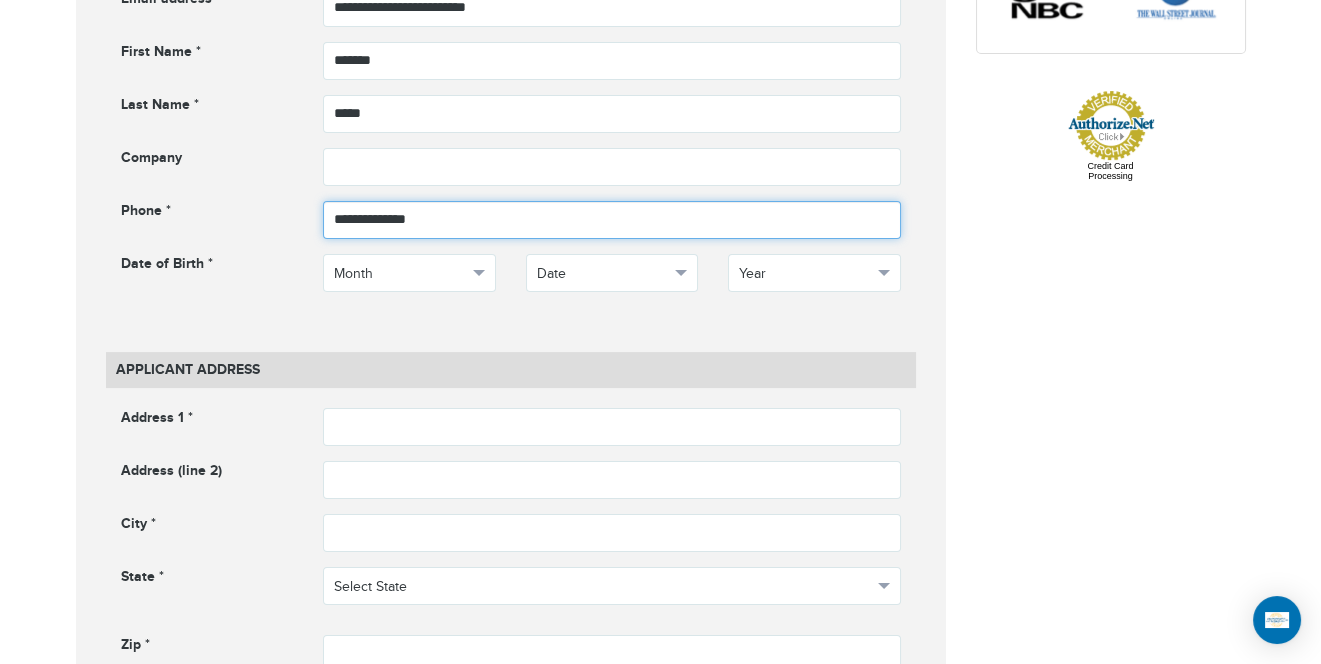 scroll, scrollTop: 978, scrollLeft: 0, axis: vertical 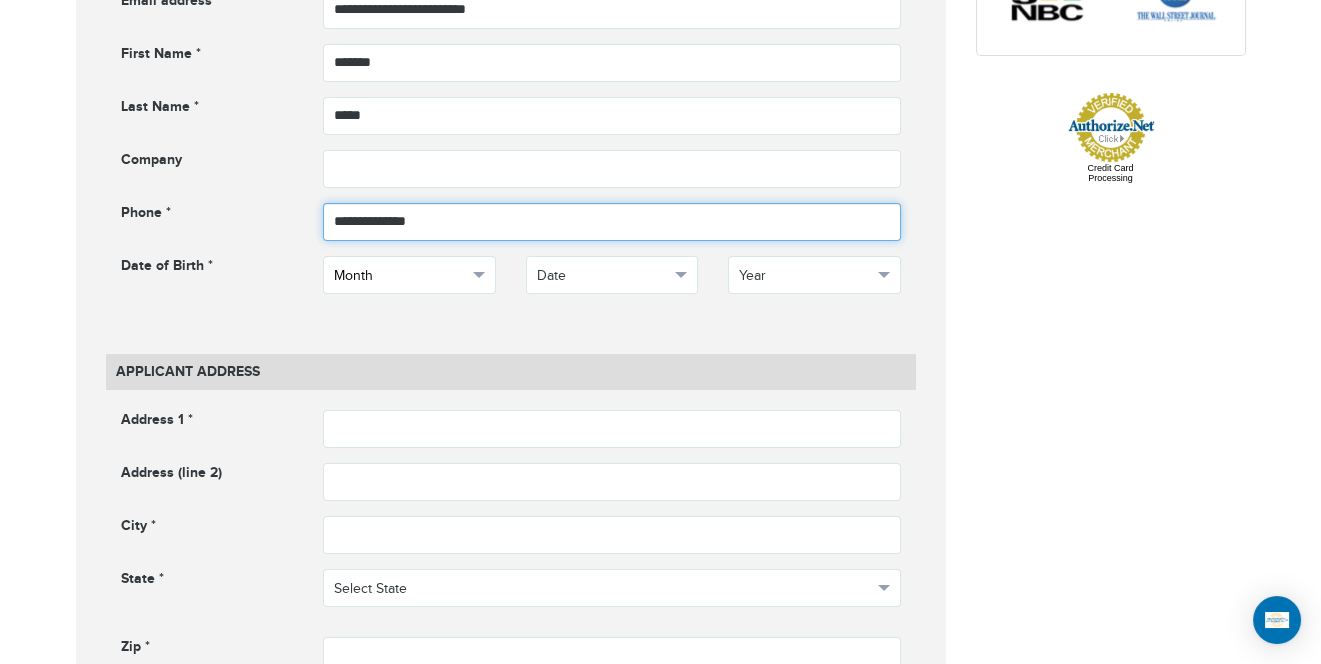 type on "**********" 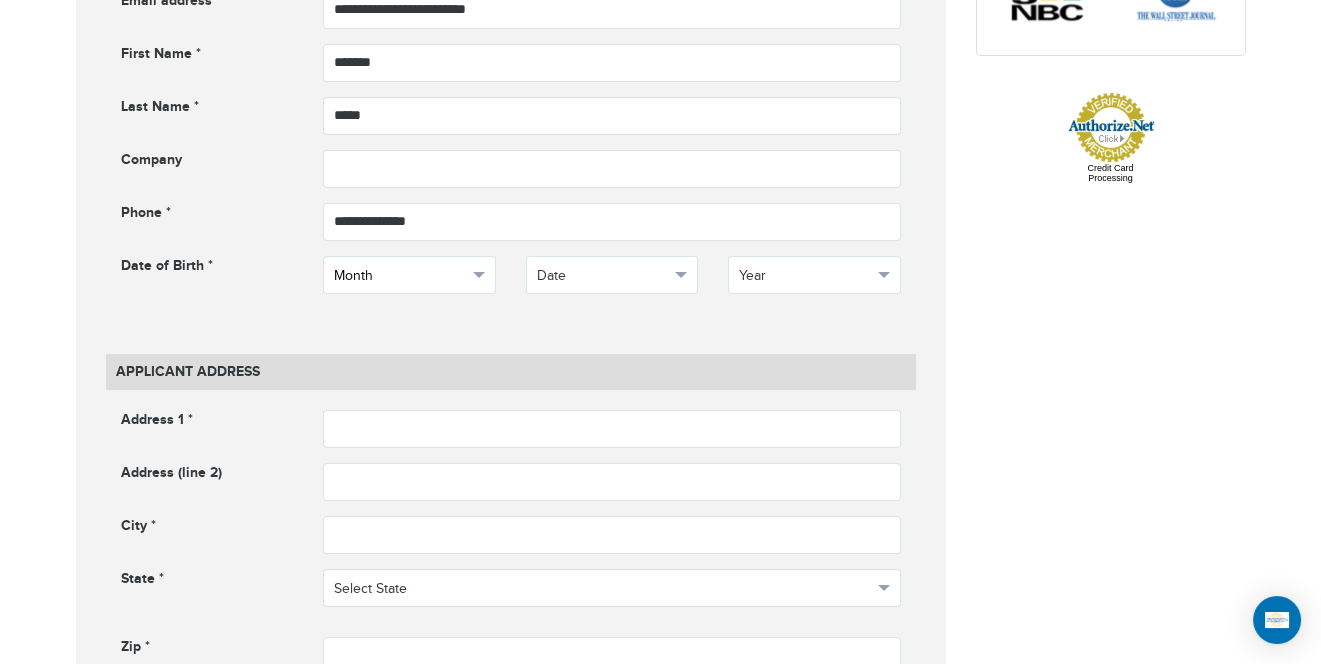 click on "Month" at bounding box center (400, 276) 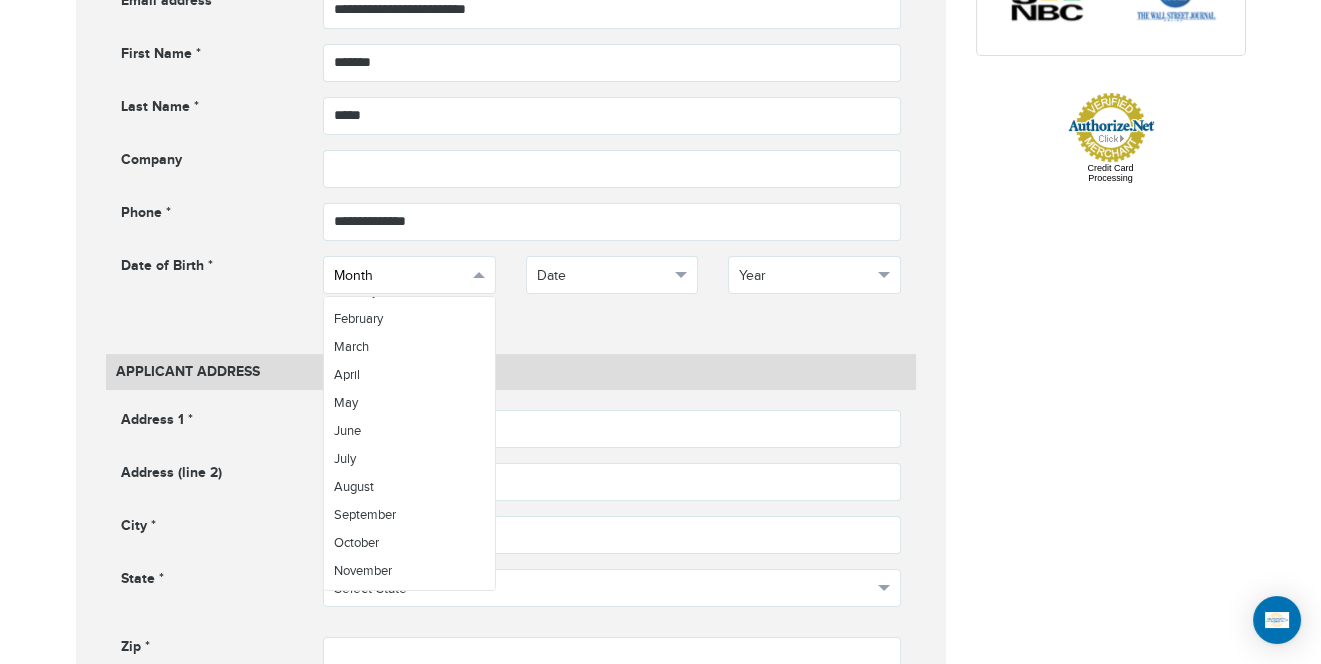 scroll, scrollTop: 70, scrollLeft: 0, axis: vertical 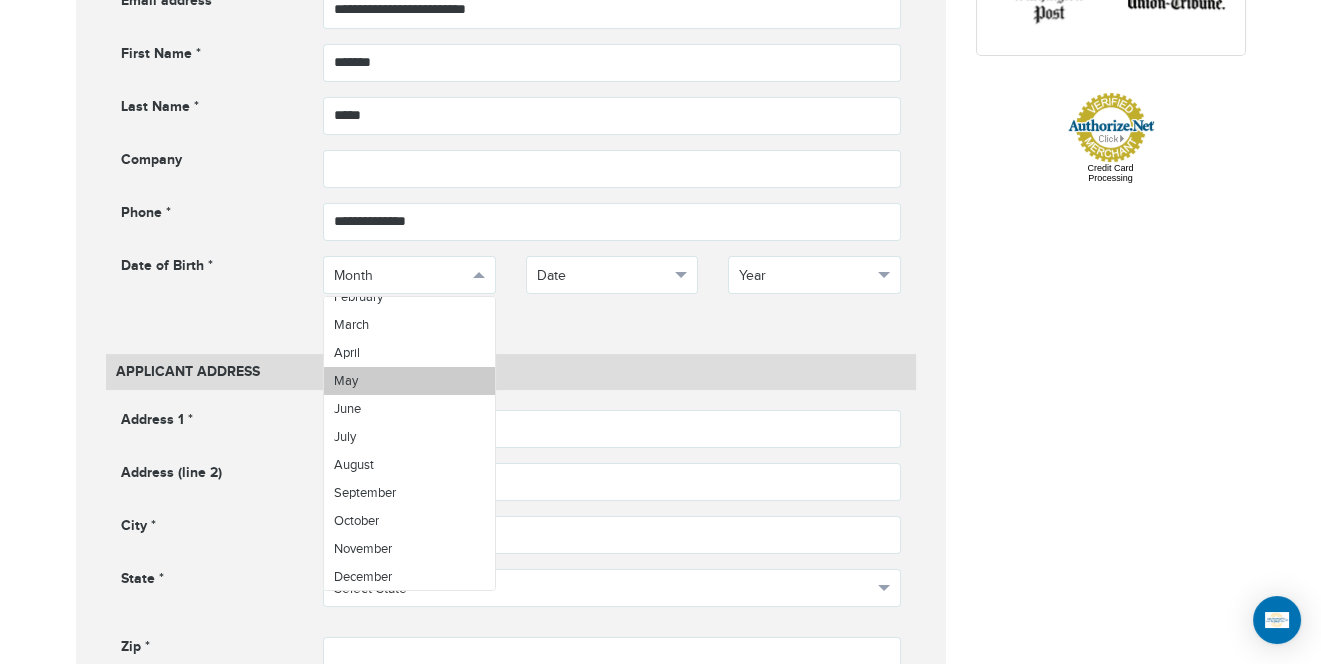 click on "May" at bounding box center (409, 381) 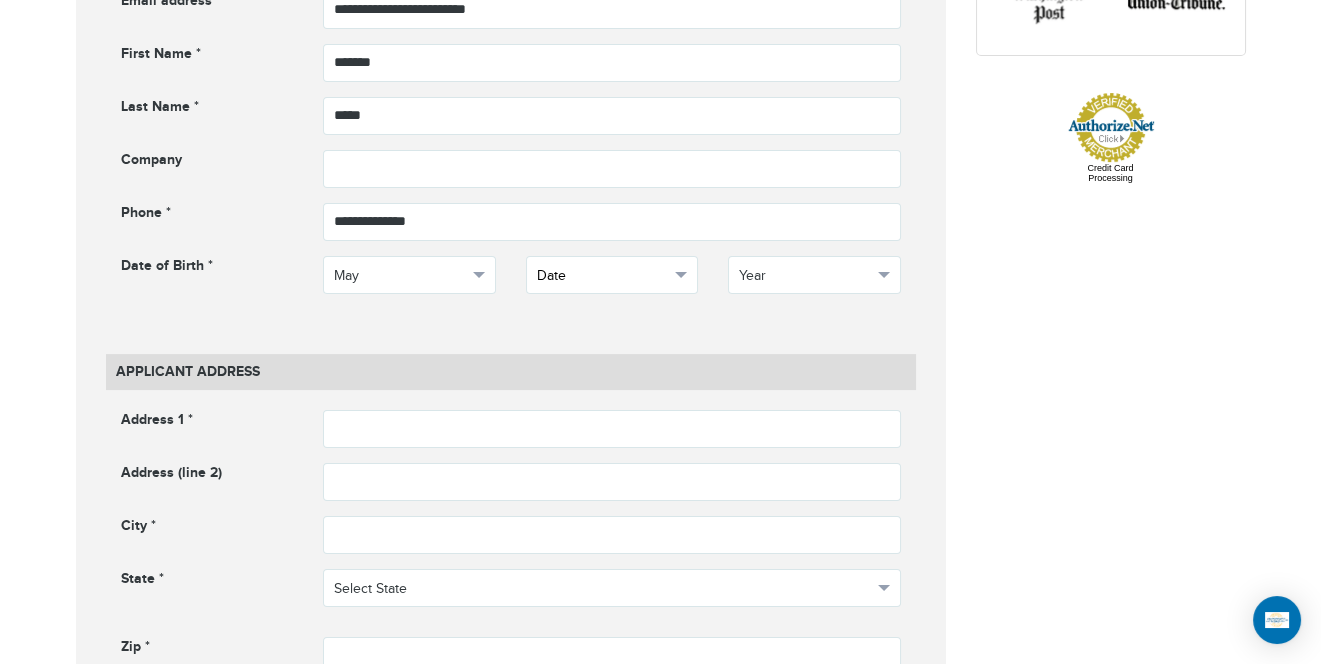 click on "Date" at bounding box center (603, 276) 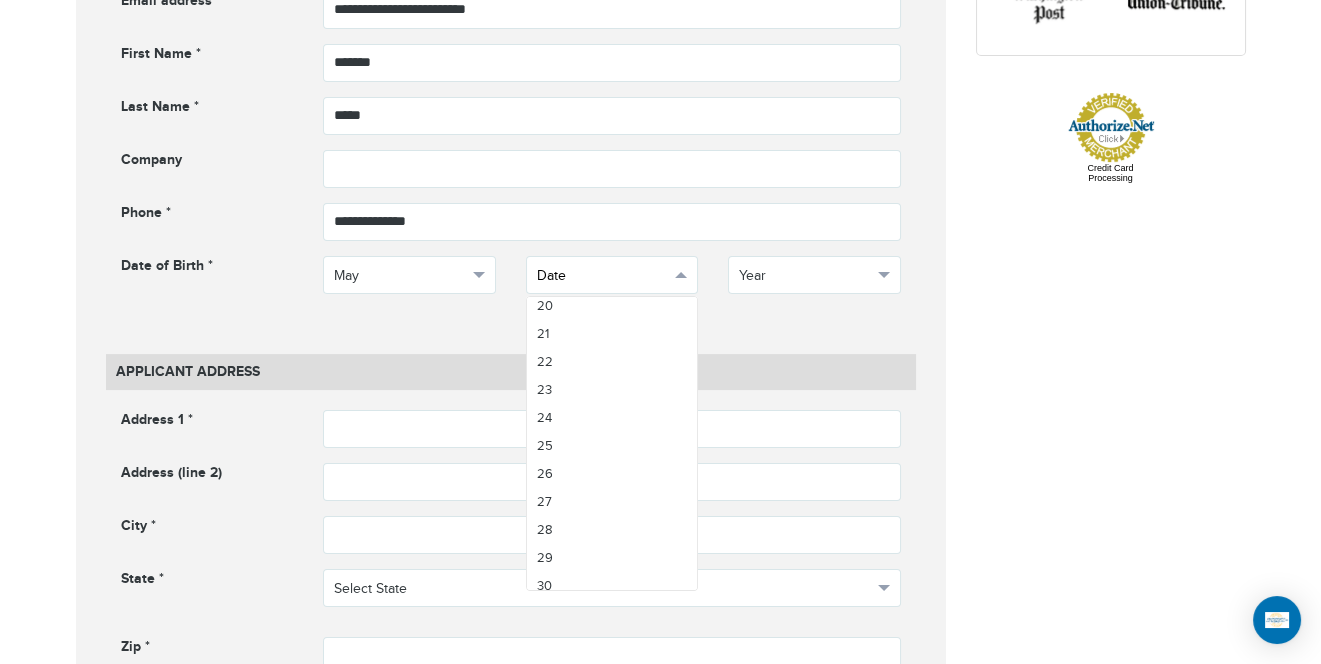 scroll, scrollTop: 577, scrollLeft: 0, axis: vertical 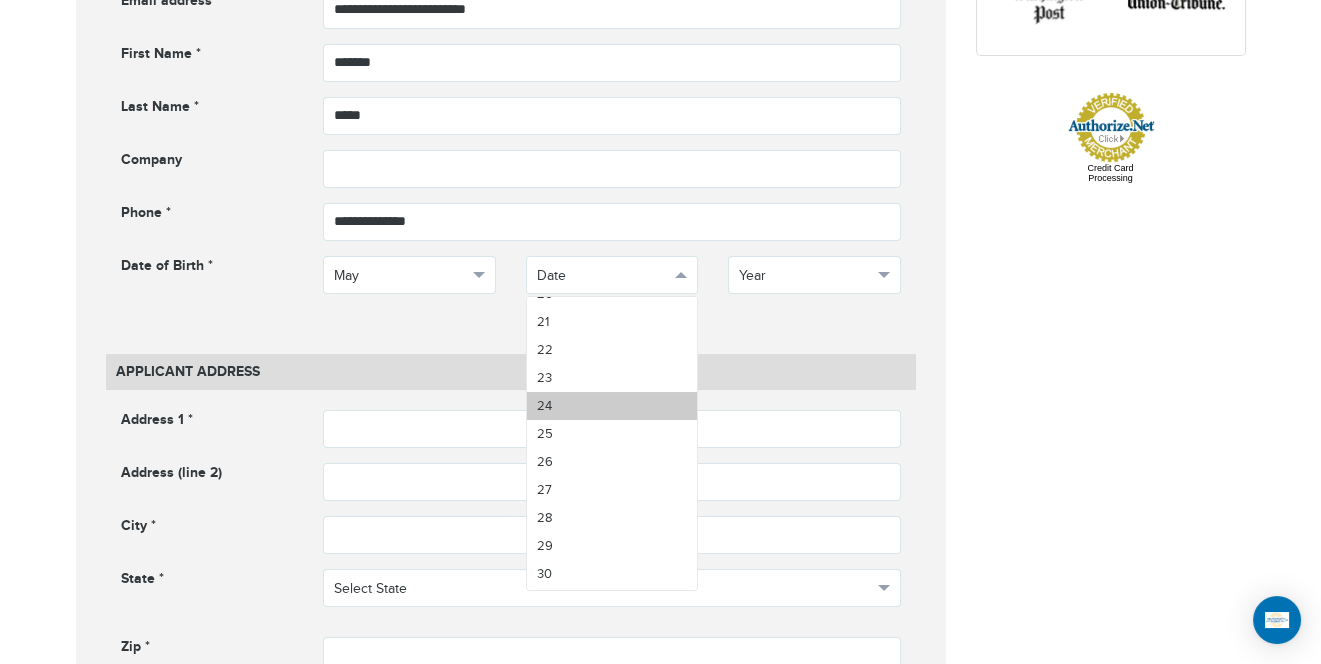 click on "24" at bounding box center [612, 406] 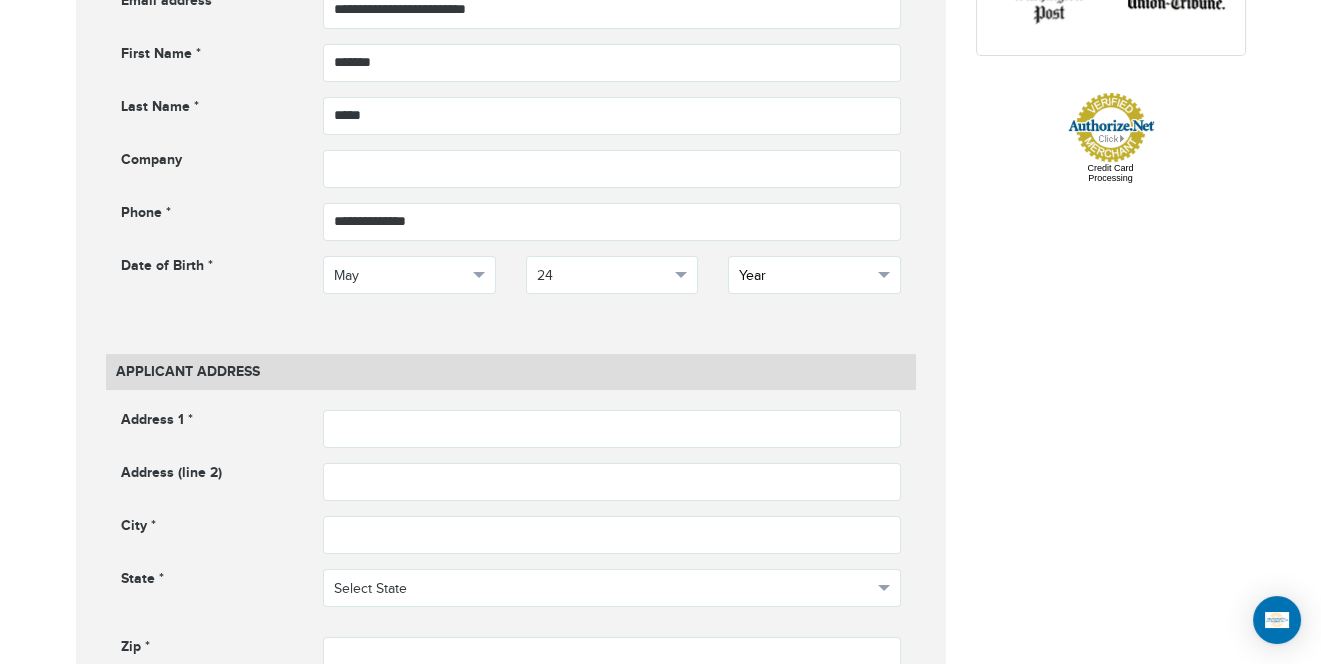 click on "Year" at bounding box center [805, 276] 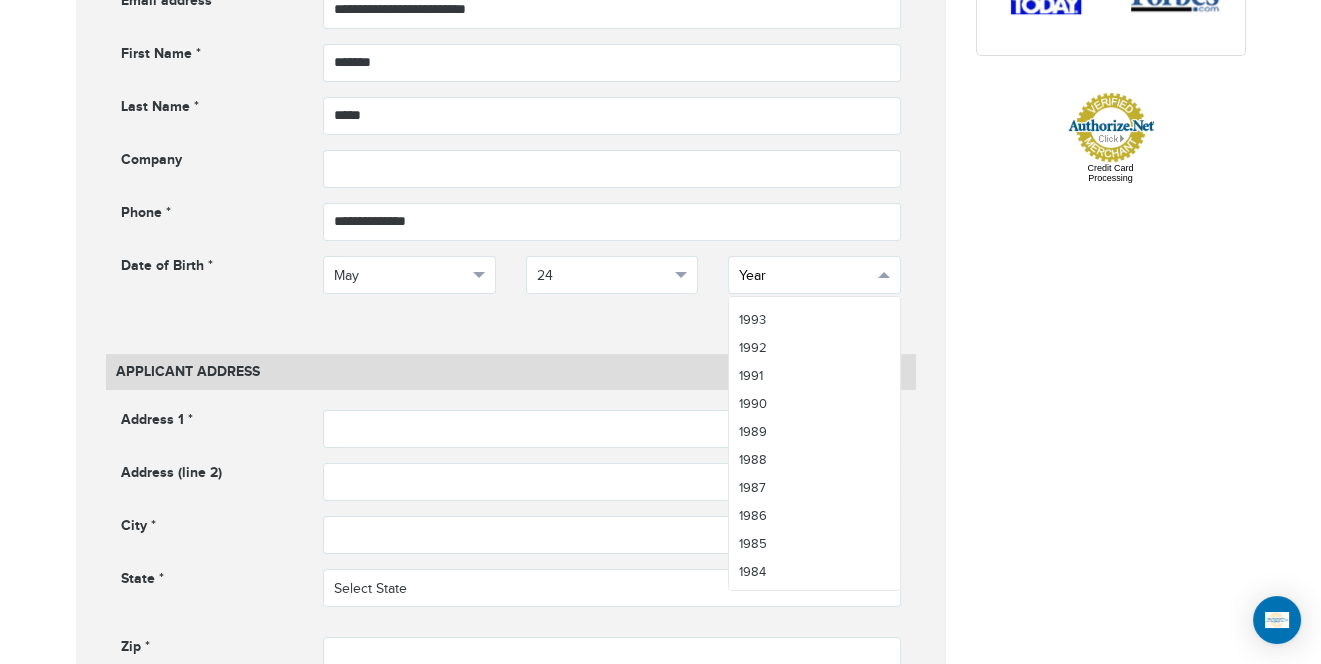 scroll, scrollTop: 912, scrollLeft: 0, axis: vertical 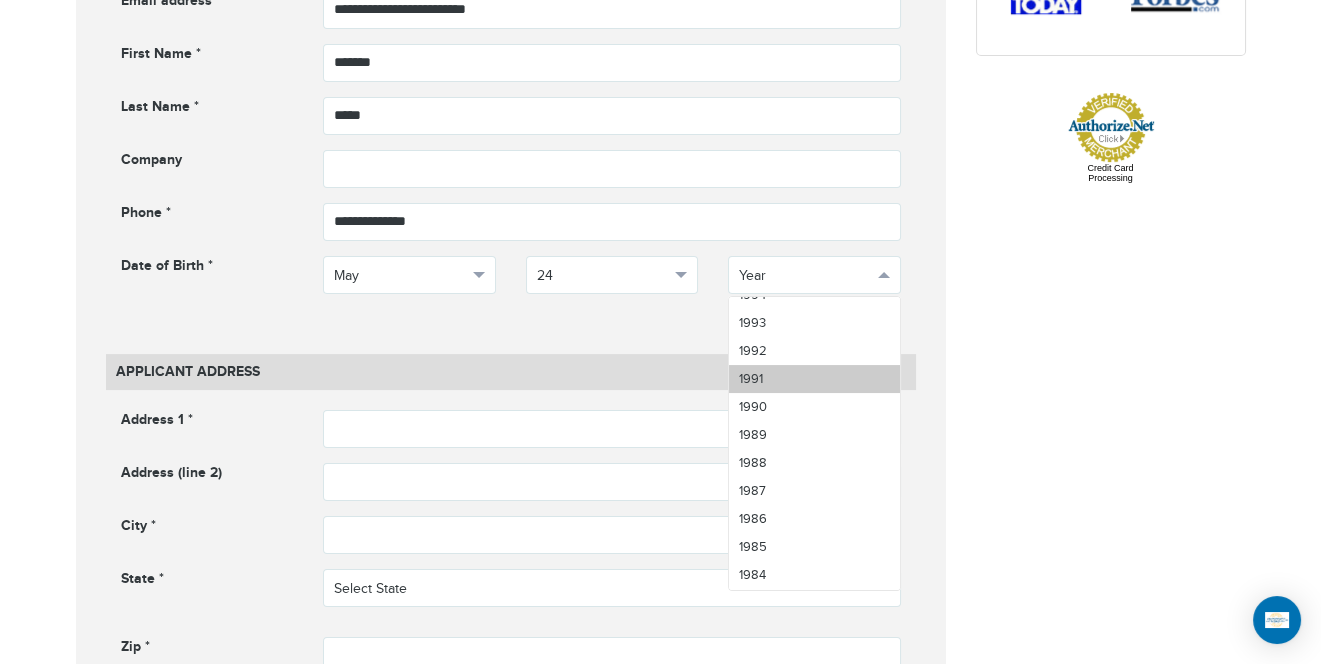 click on "1991" at bounding box center [814, 379] 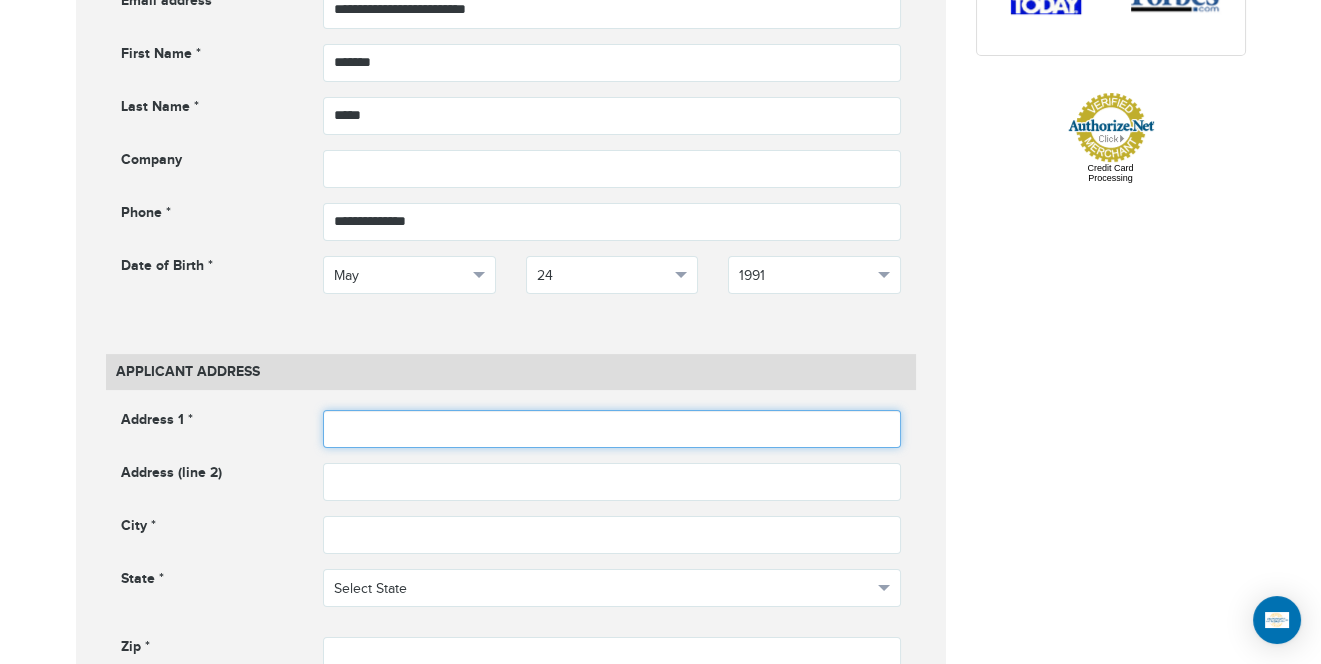 click at bounding box center (612, 429) 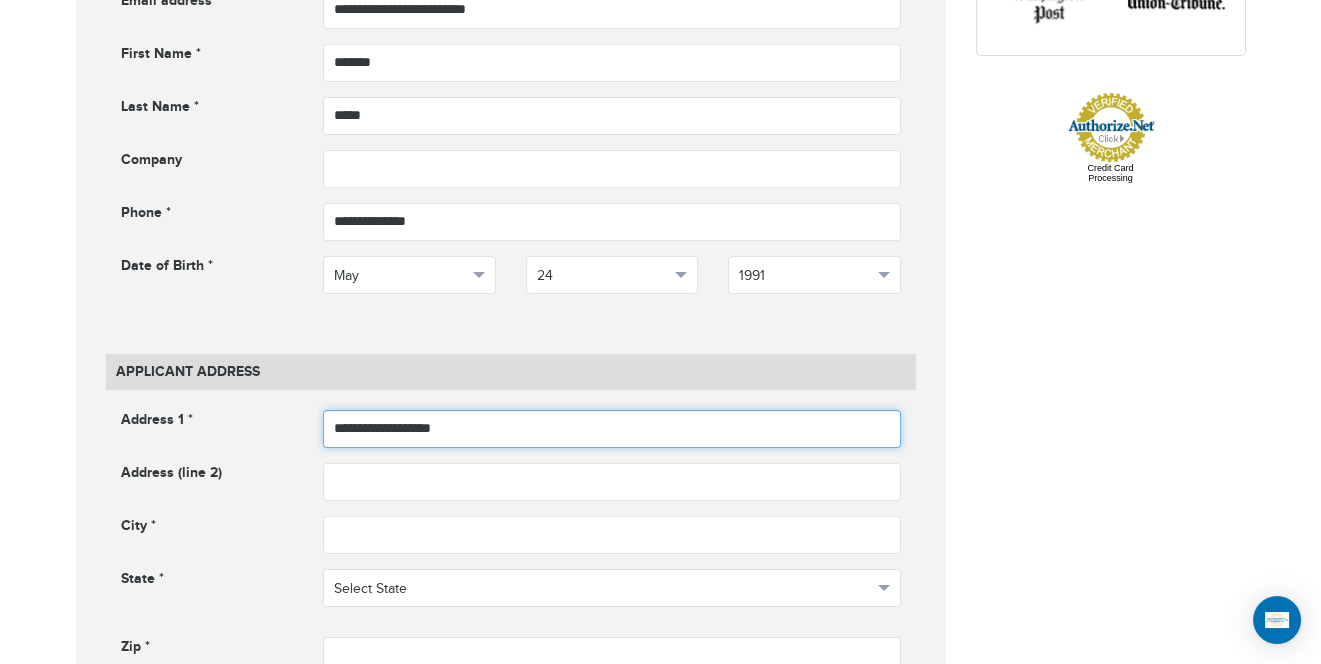 type on "**********" 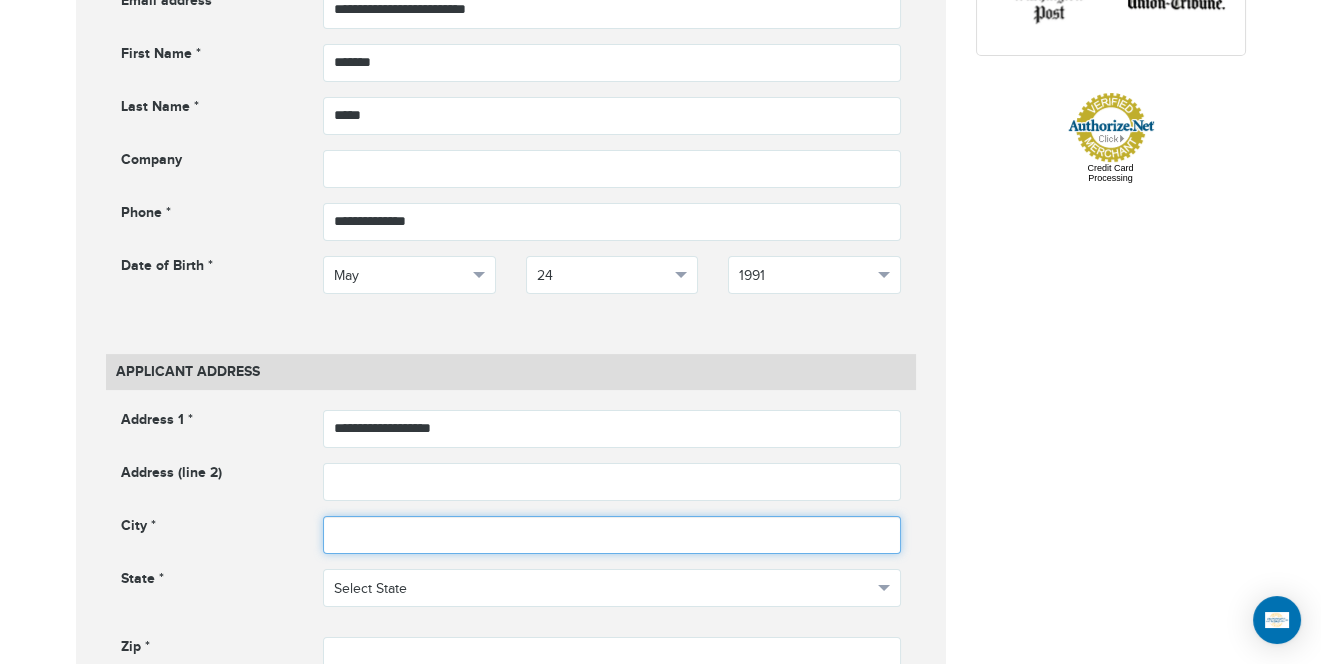 click at bounding box center (612, 535) 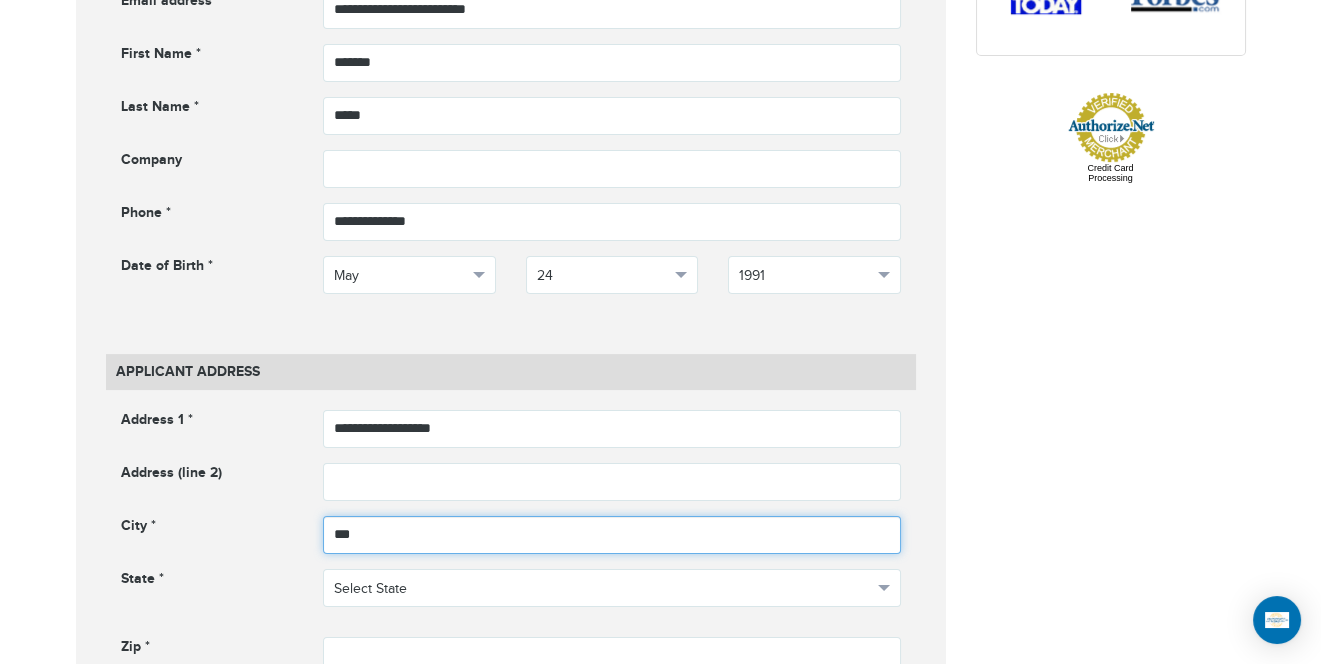 type on "*******" 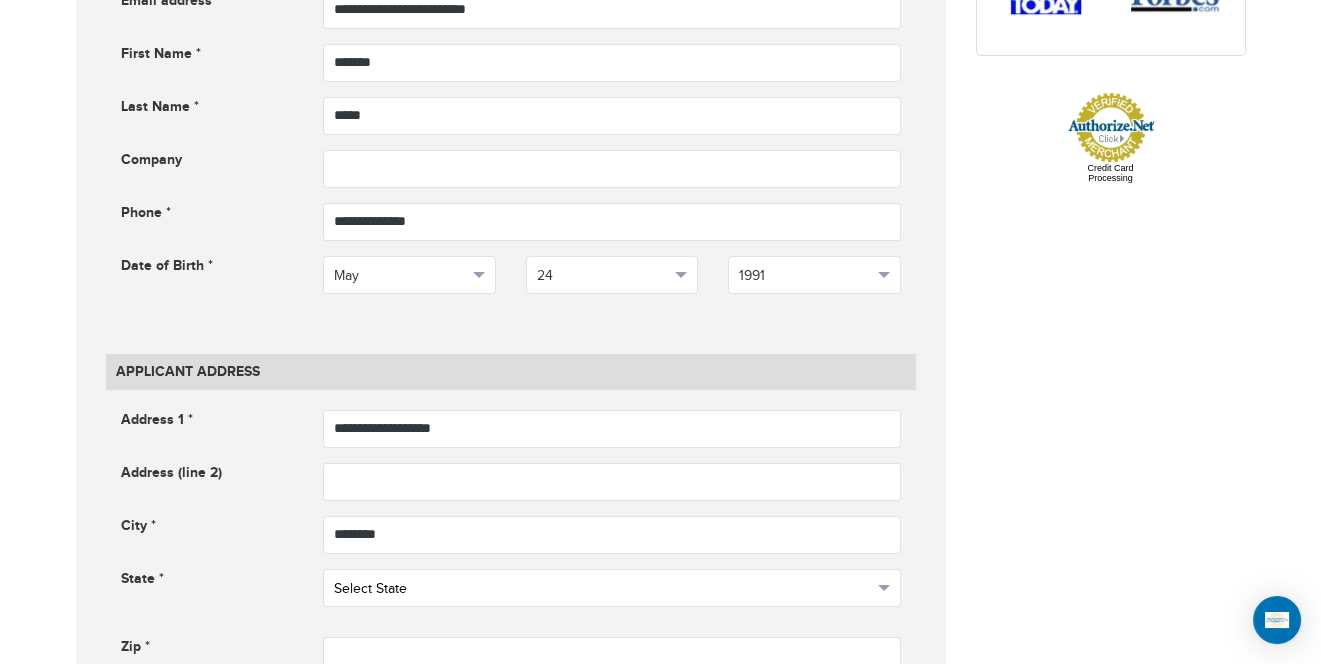 click on "Select State" at bounding box center [603, 589] 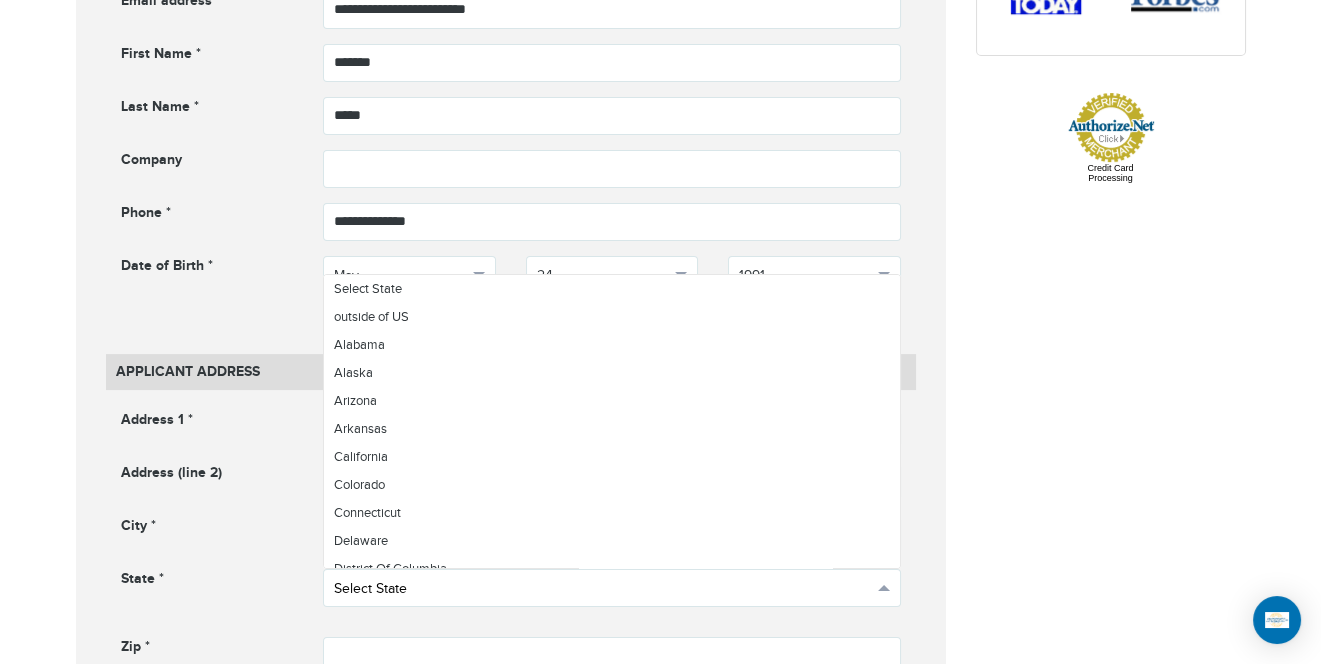 scroll, scrollTop: 1099, scrollLeft: 0, axis: vertical 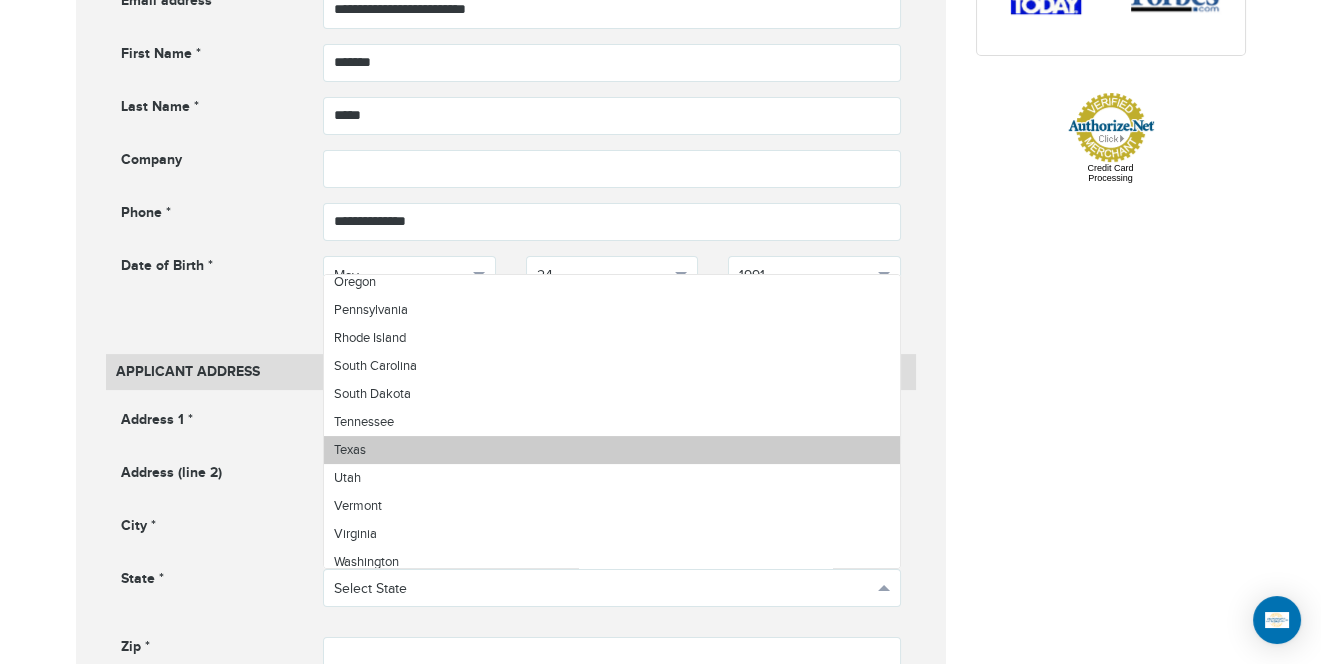 click on "Texas" at bounding box center (612, 450) 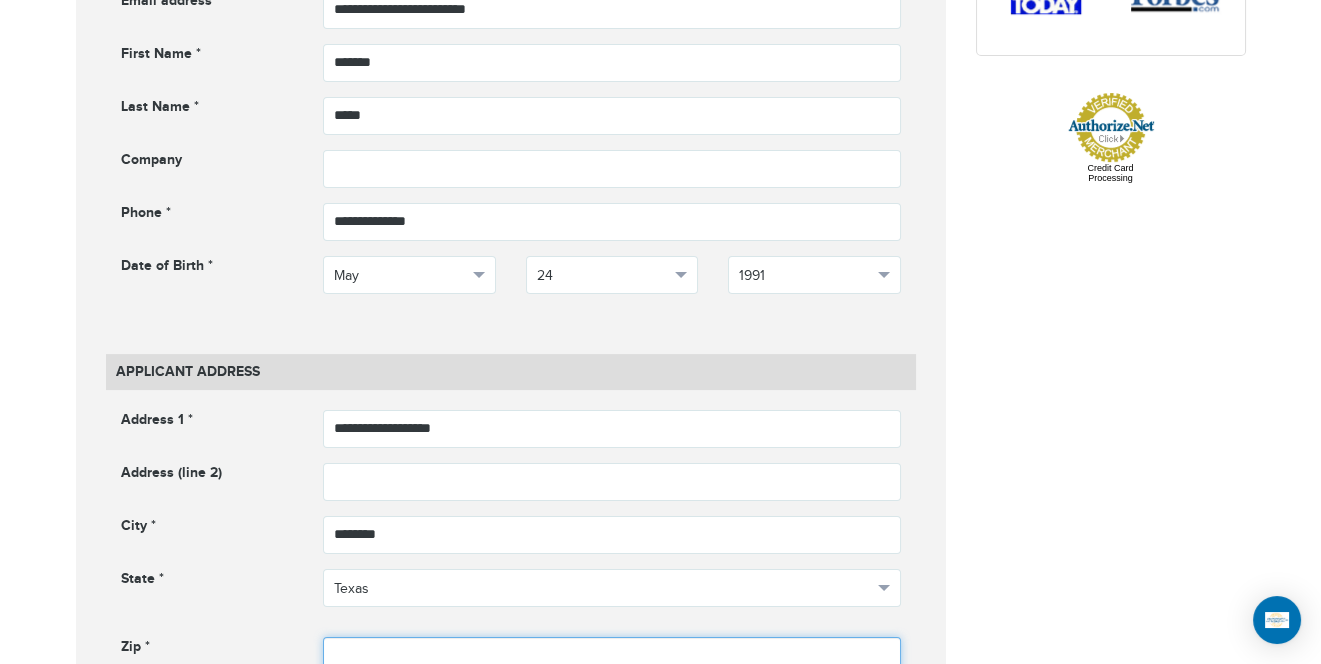 click at bounding box center [612, 656] 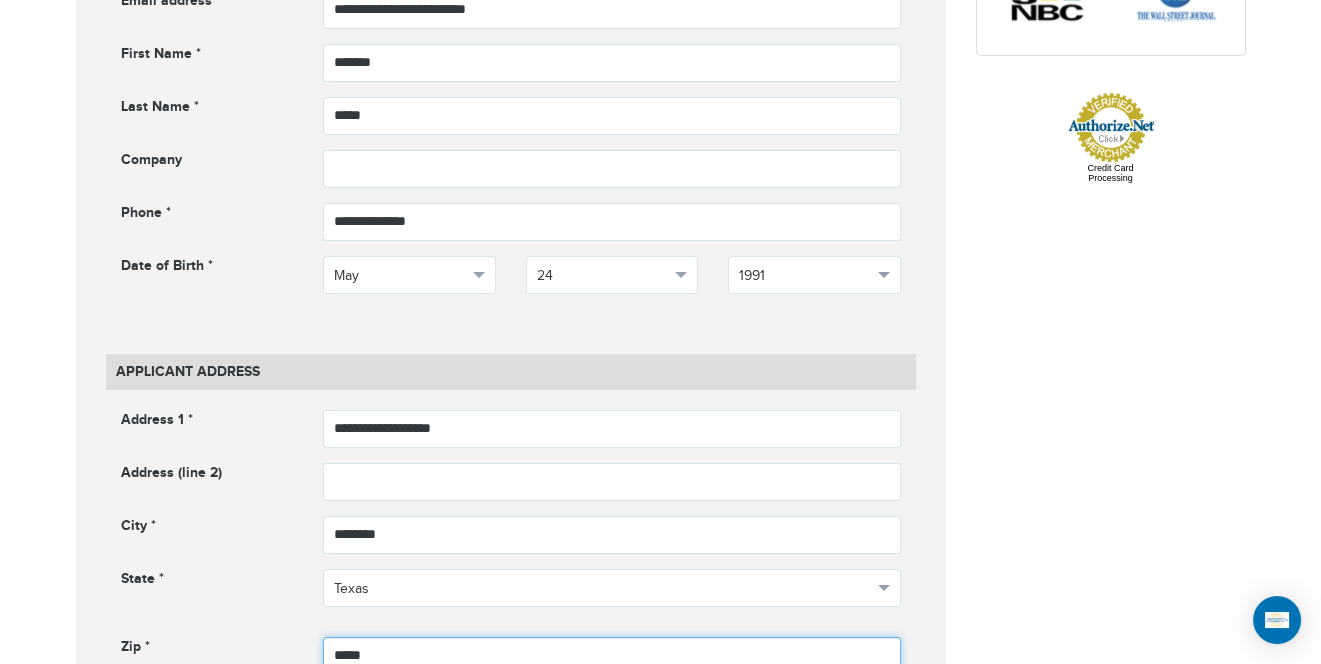 type on "*****" 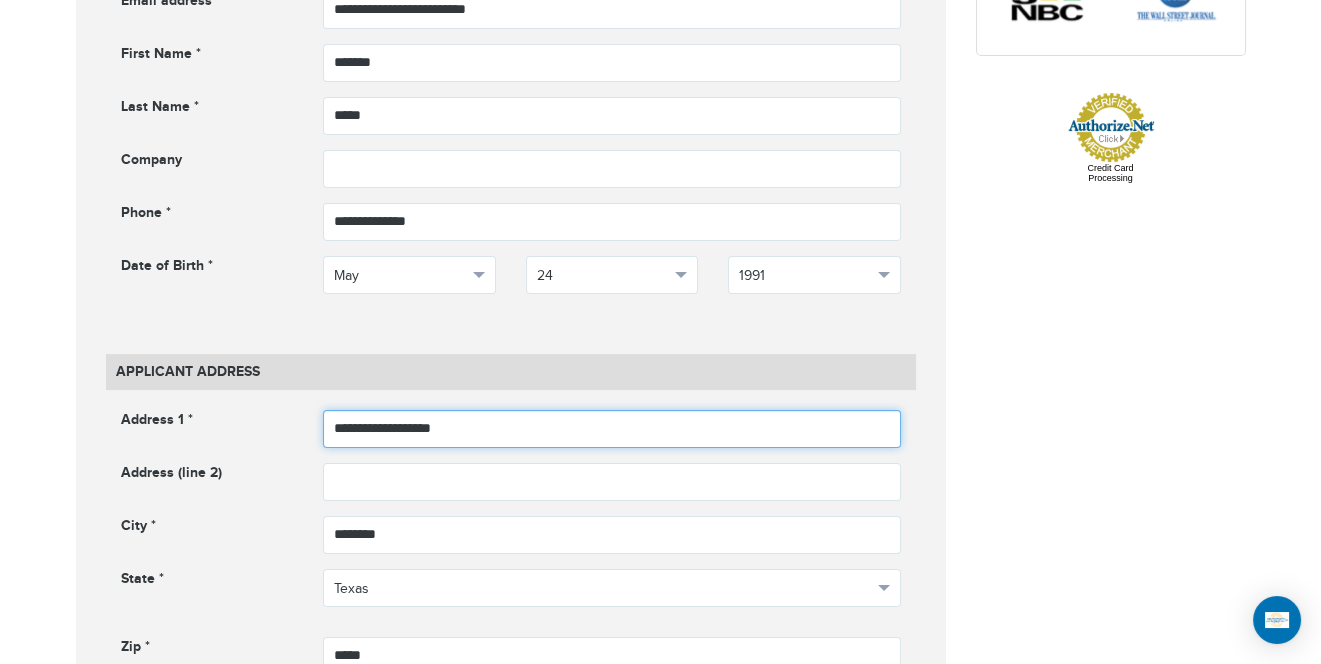 click on "**********" at bounding box center (612, 429) 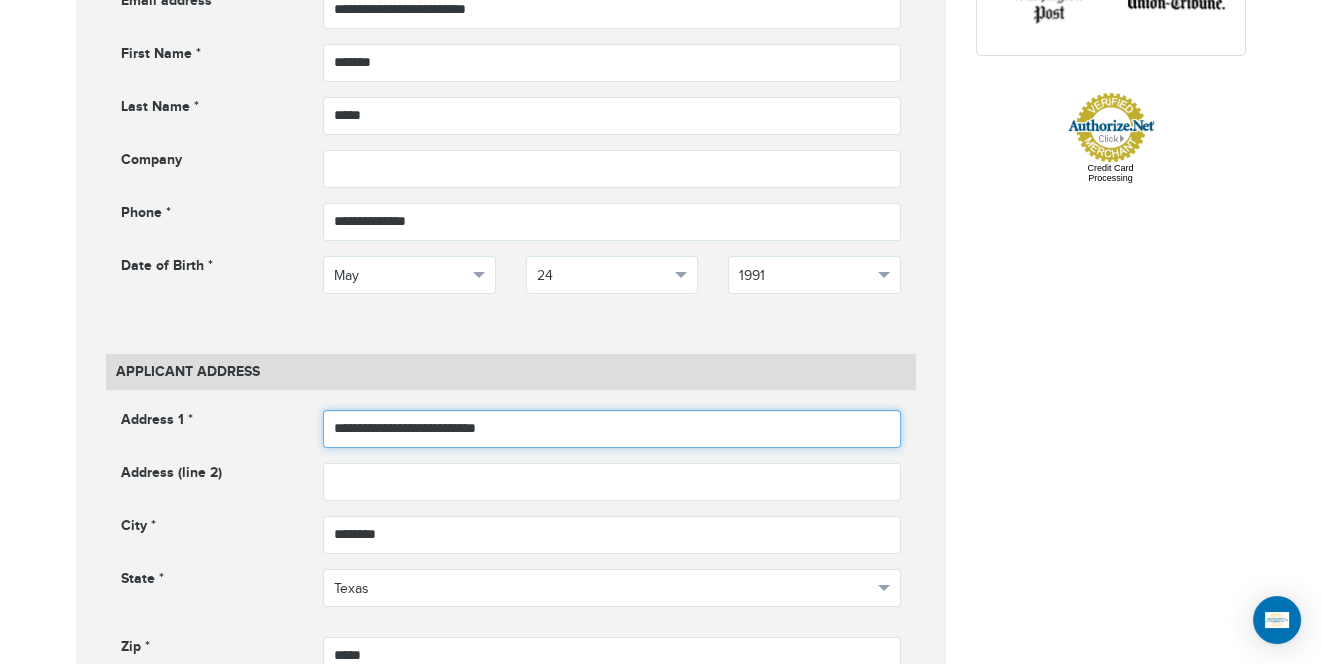 type on "**********" 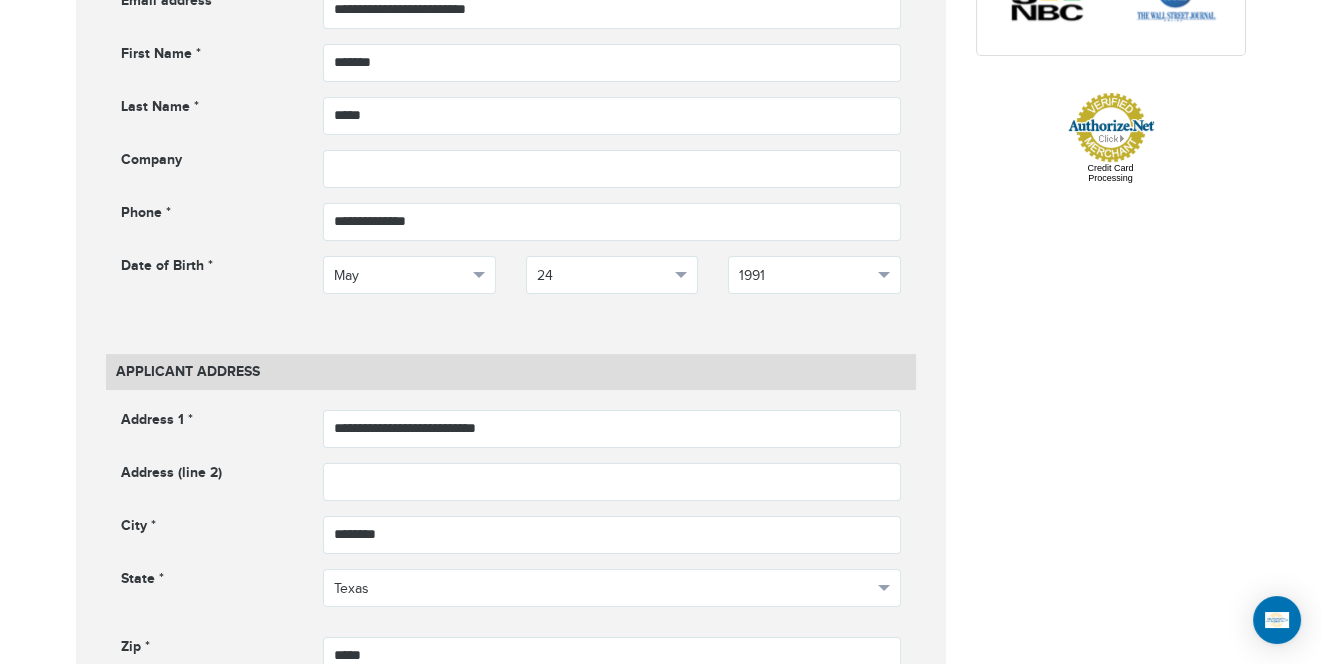 click on "Date of Birth *
*****
*******
********
*****
*****
*** **** **** ****** ********* ******* ******** ******** May   Month January February March April May" at bounding box center (511, 282) 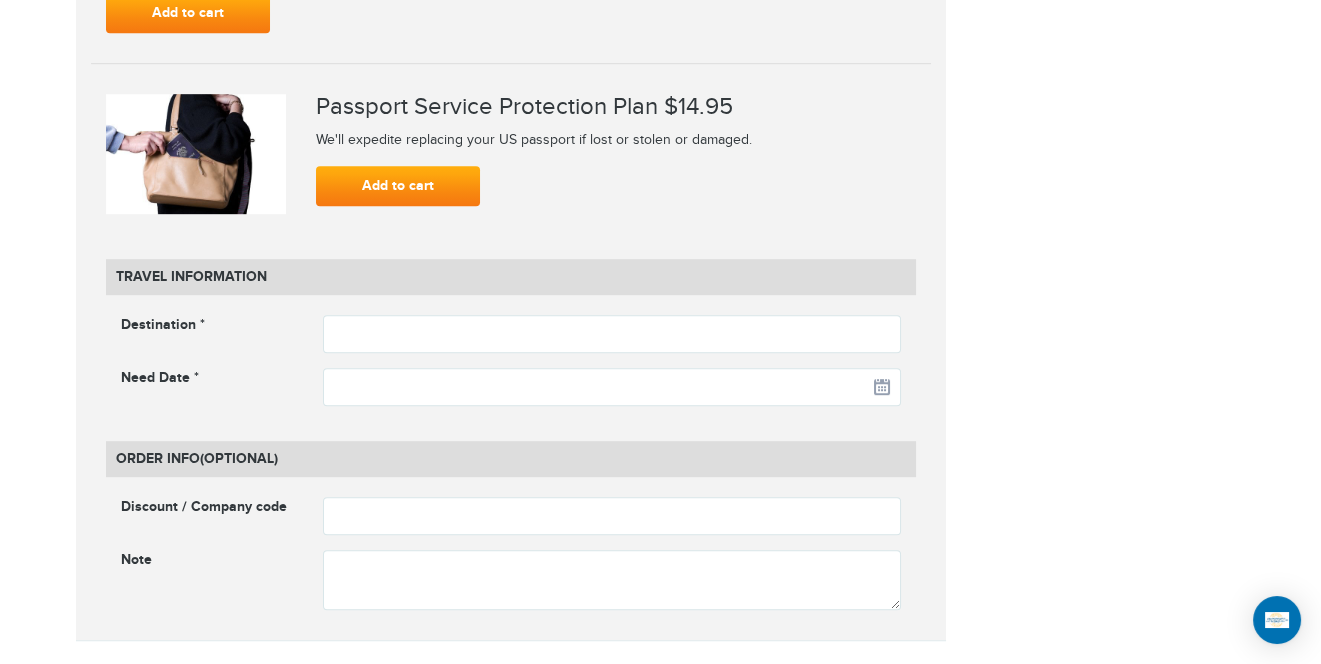 scroll, scrollTop: 2398, scrollLeft: 0, axis: vertical 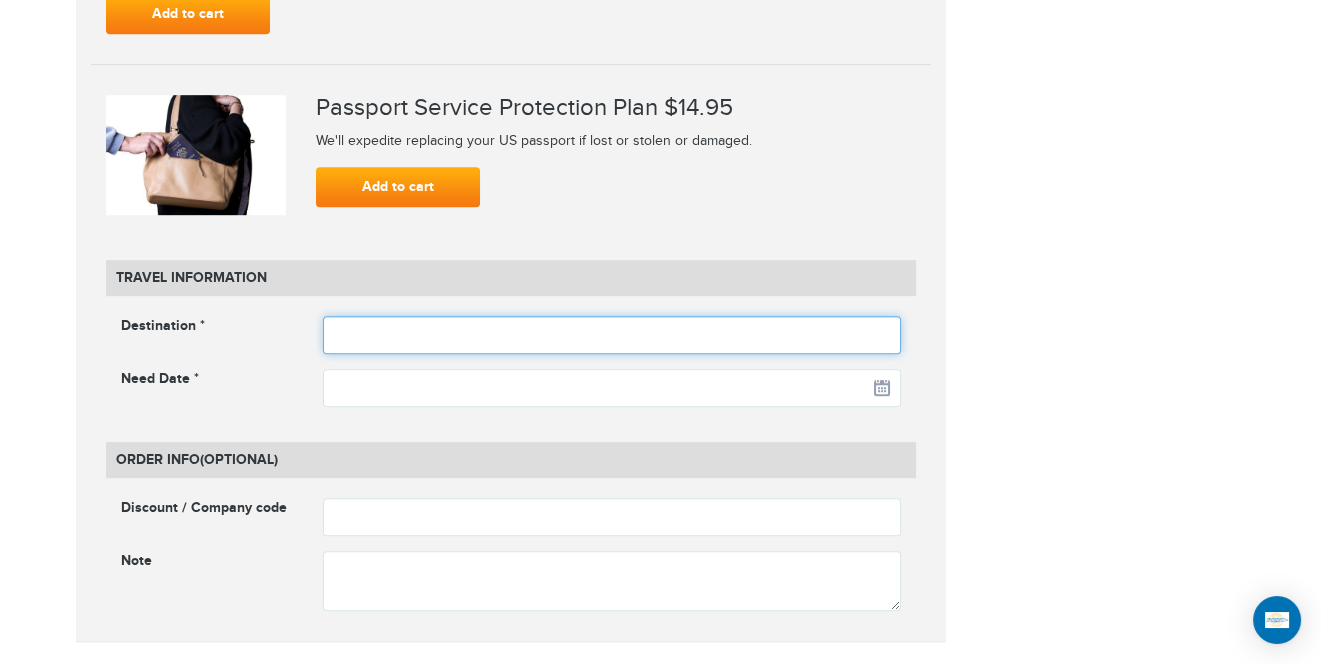 click at bounding box center [612, 335] 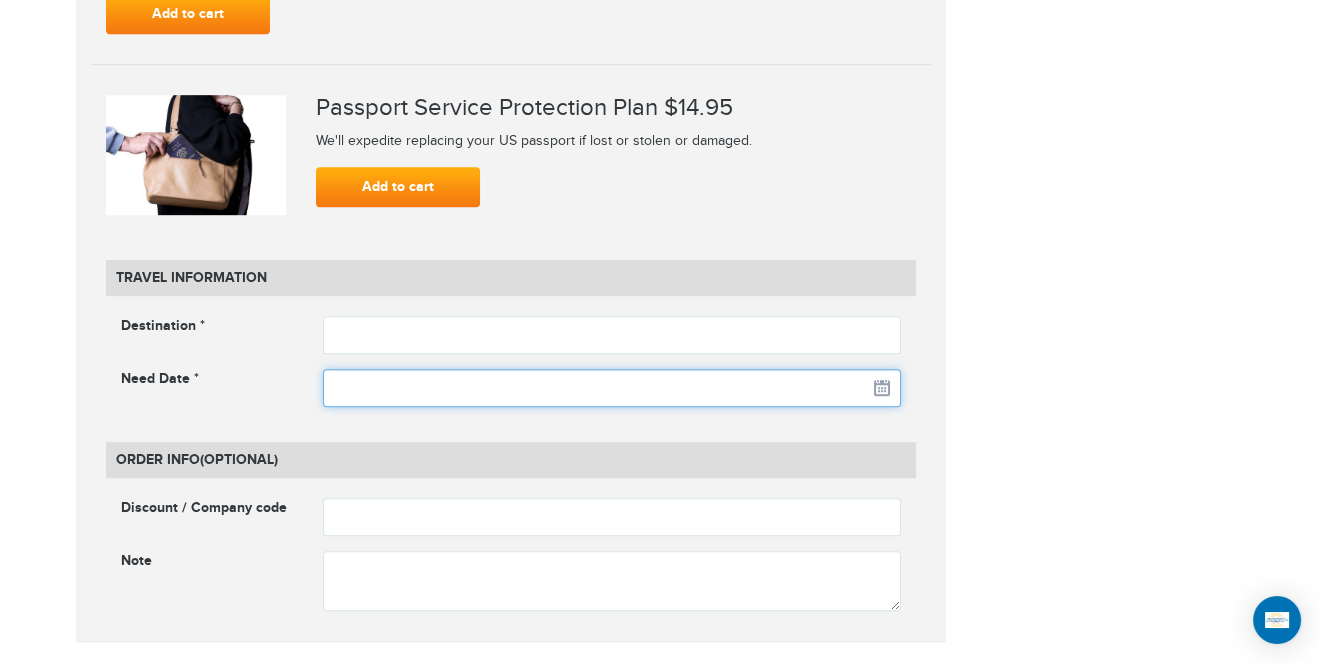 click at bounding box center (612, 388) 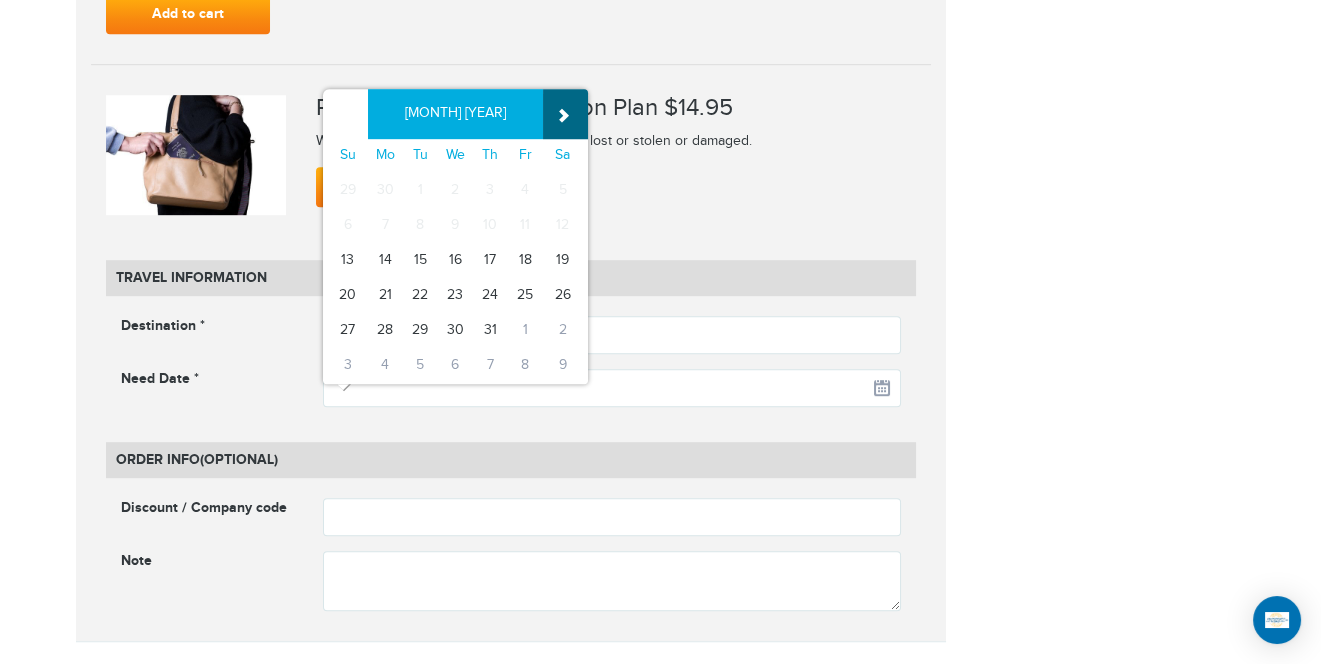 click on "»" at bounding box center (565, 114) 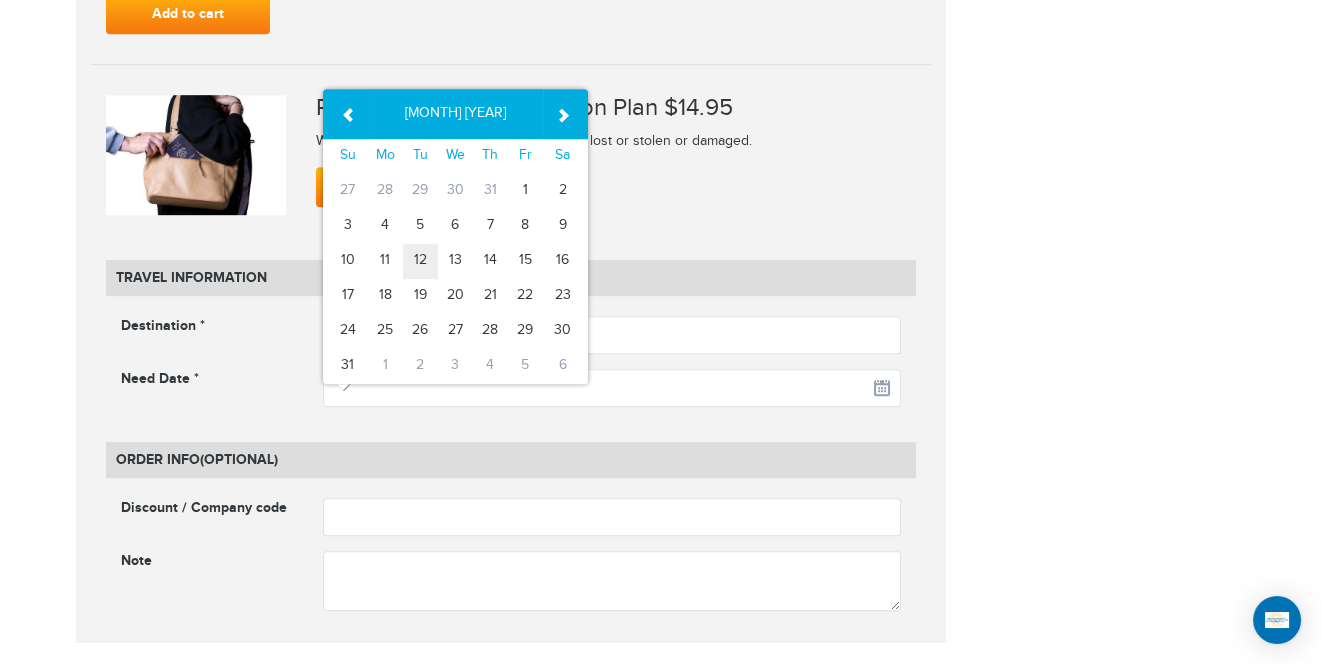 click on "12" at bounding box center (420, 261) 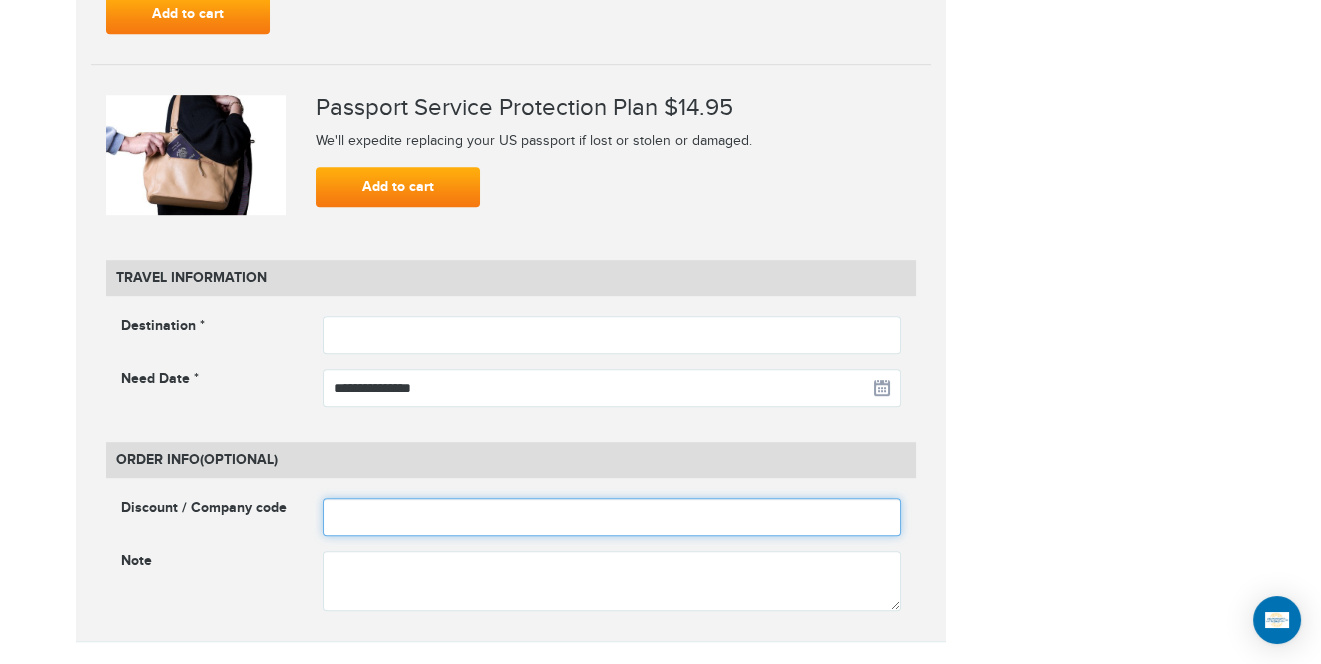 click at bounding box center (612, 517) 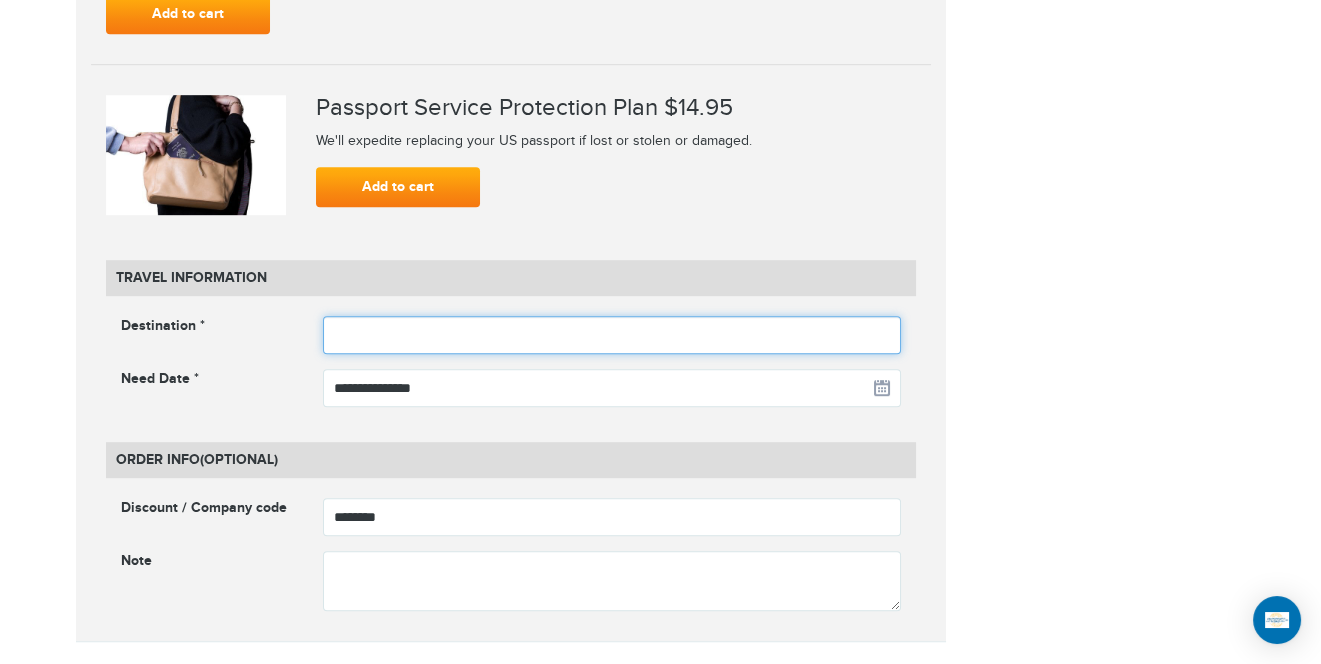 click at bounding box center (612, 335) 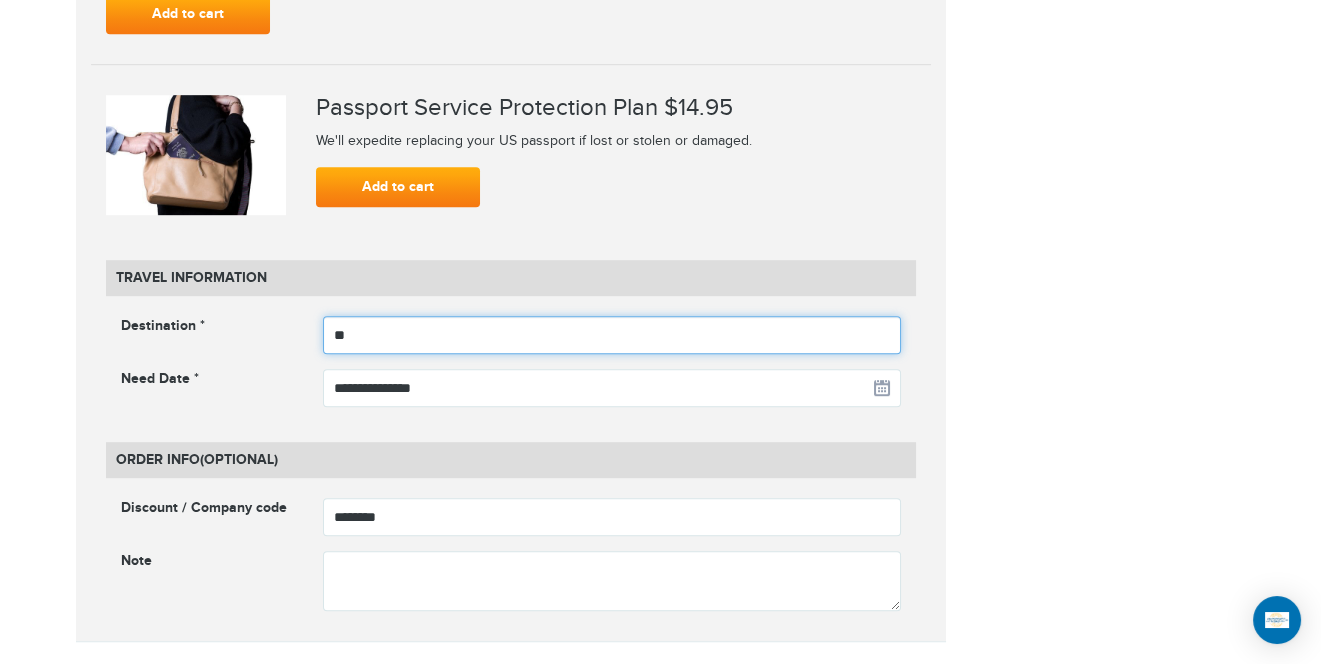type on "********" 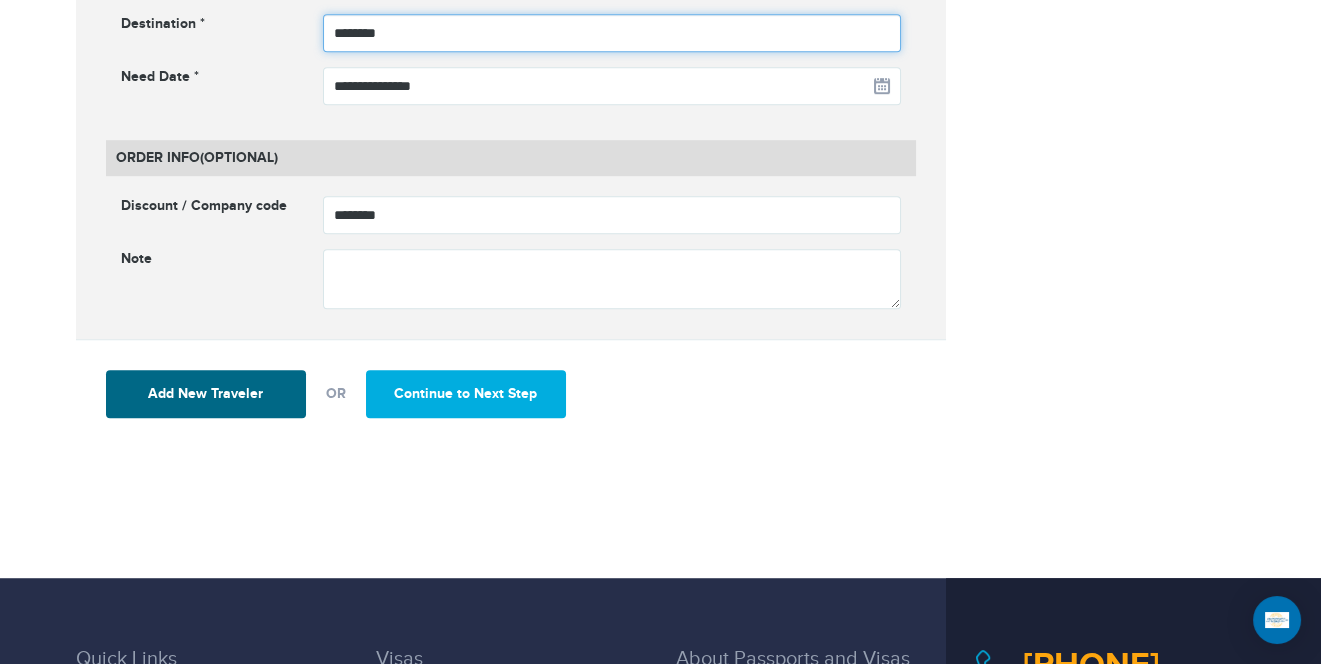 scroll, scrollTop: 2730, scrollLeft: 0, axis: vertical 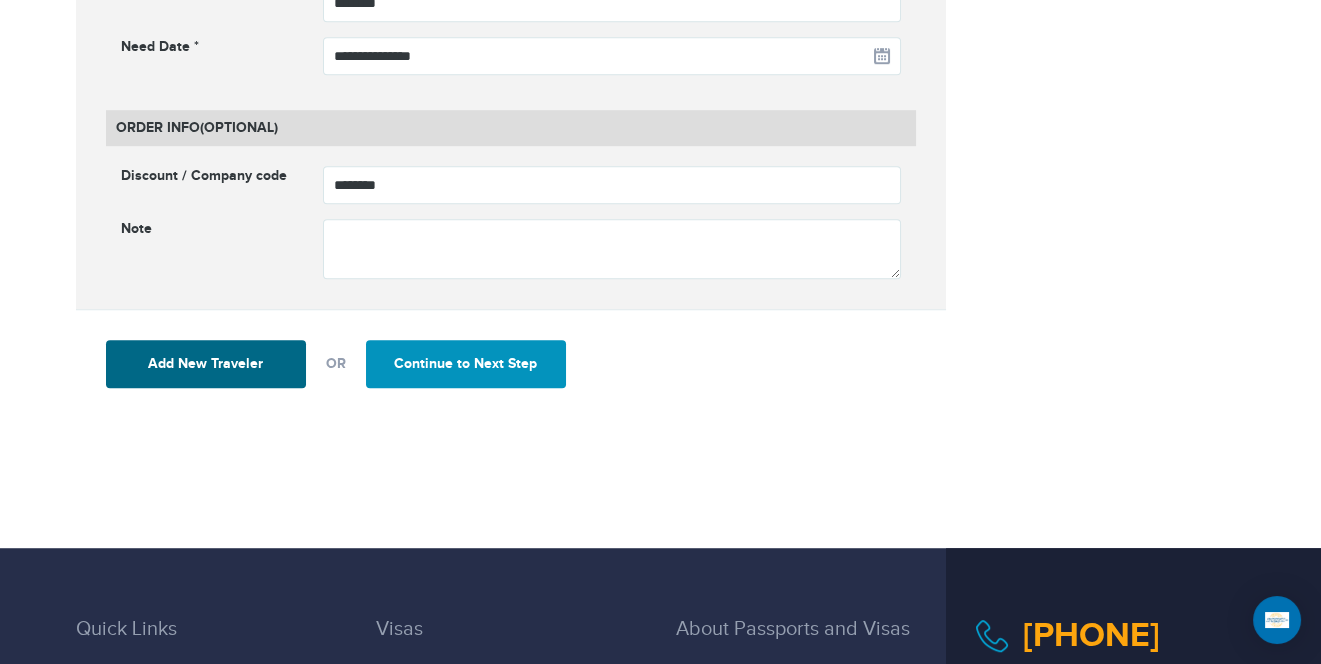 click on "Continue to Next Step" at bounding box center [466, 364] 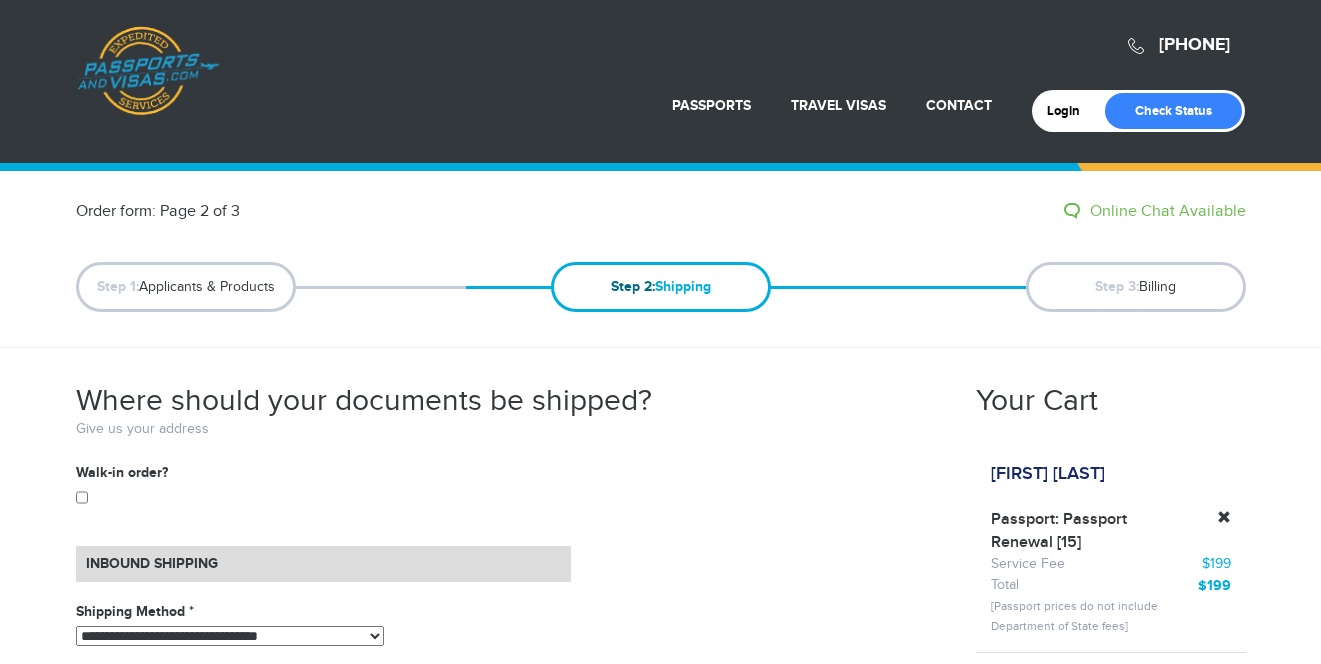 scroll, scrollTop: 0, scrollLeft: 0, axis: both 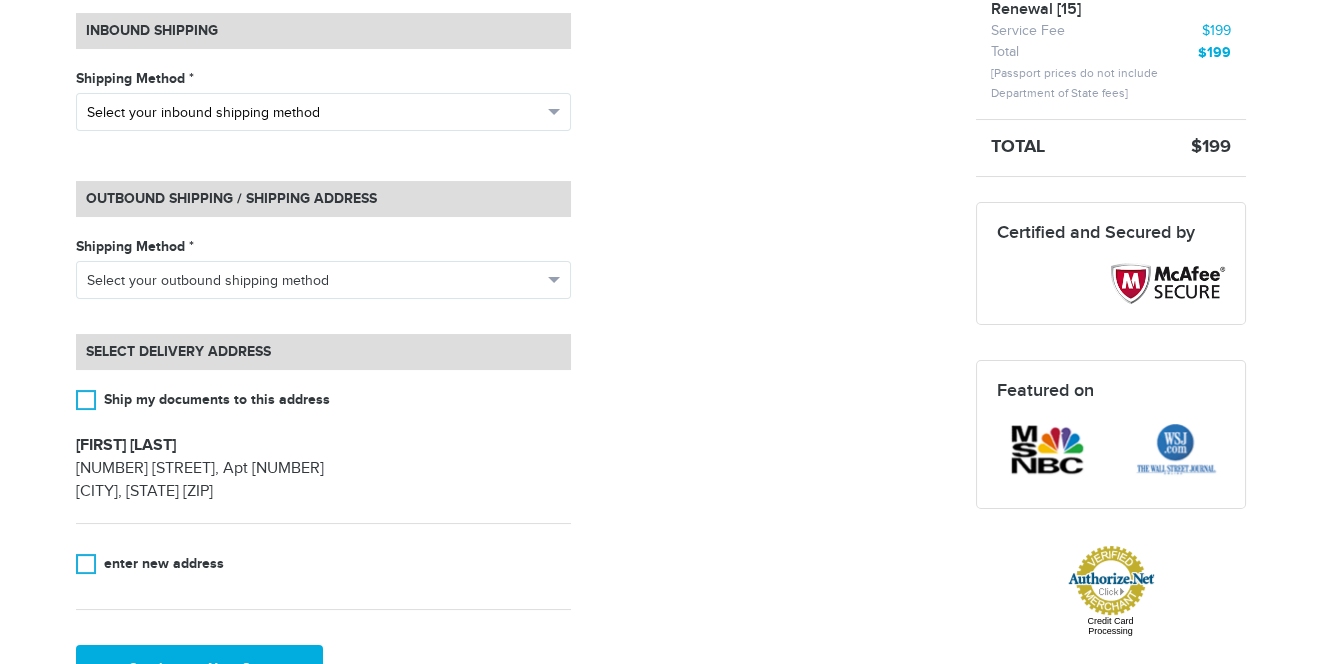 click on "Select your inbound shipping method" at bounding box center [314, 113] 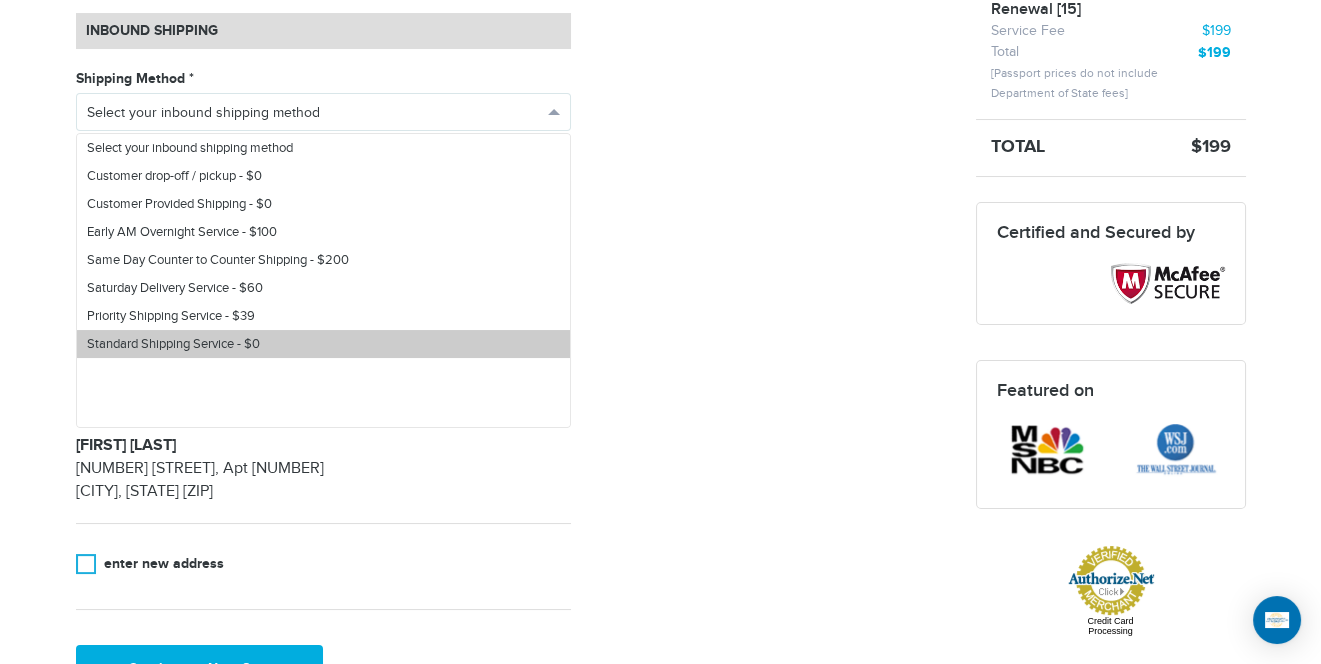 click on "Standard Shipping Service - $0" at bounding box center [323, 344] 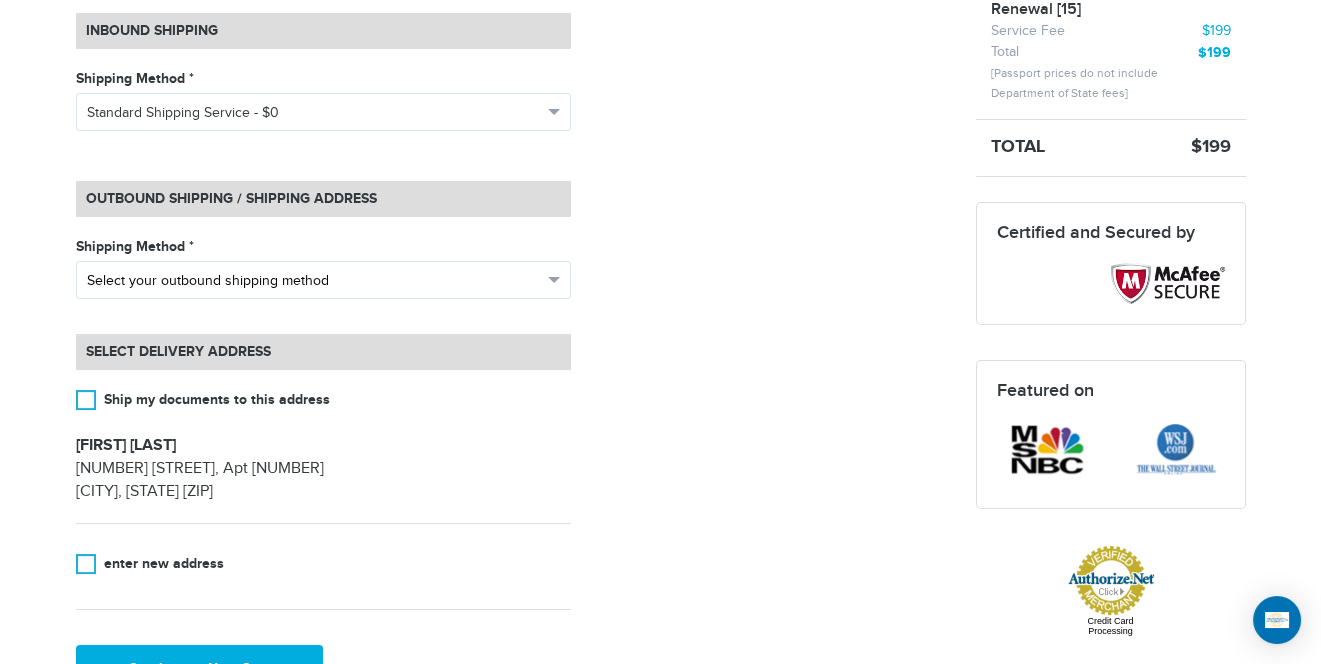 click on "Select your outbound shipping method" at bounding box center [314, 281] 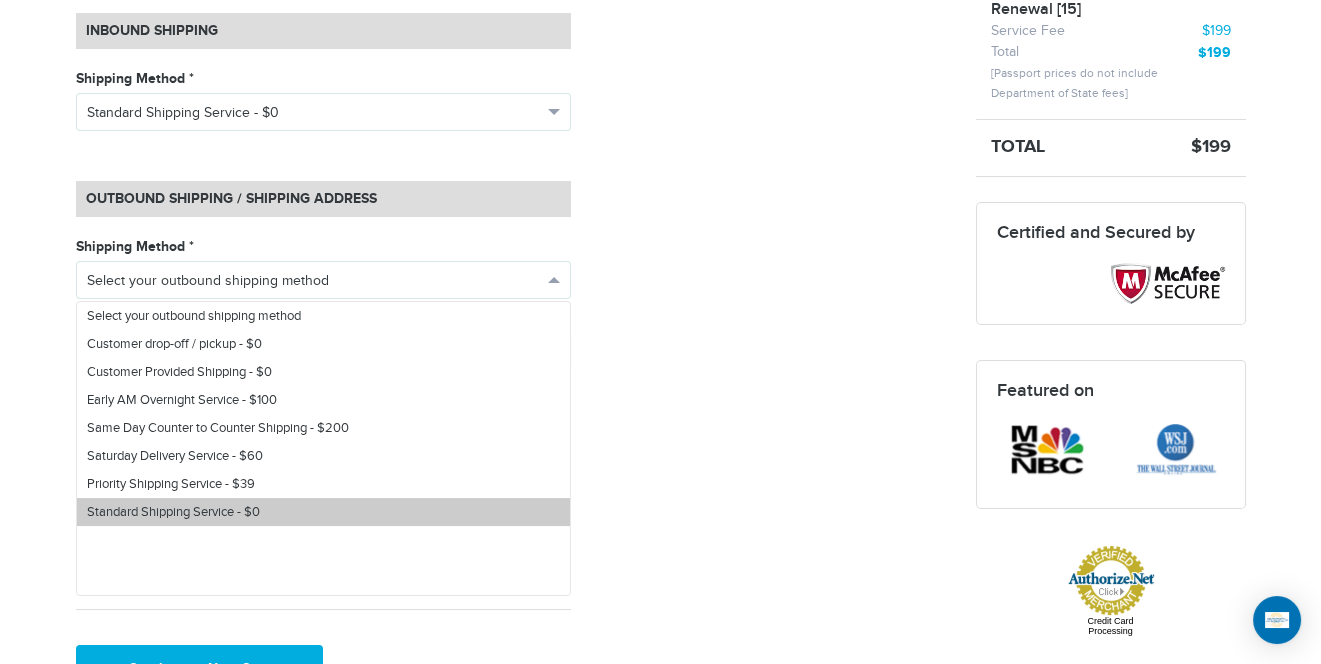 click on "Standard Shipping Service - $0" at bounding box center (323, 512) 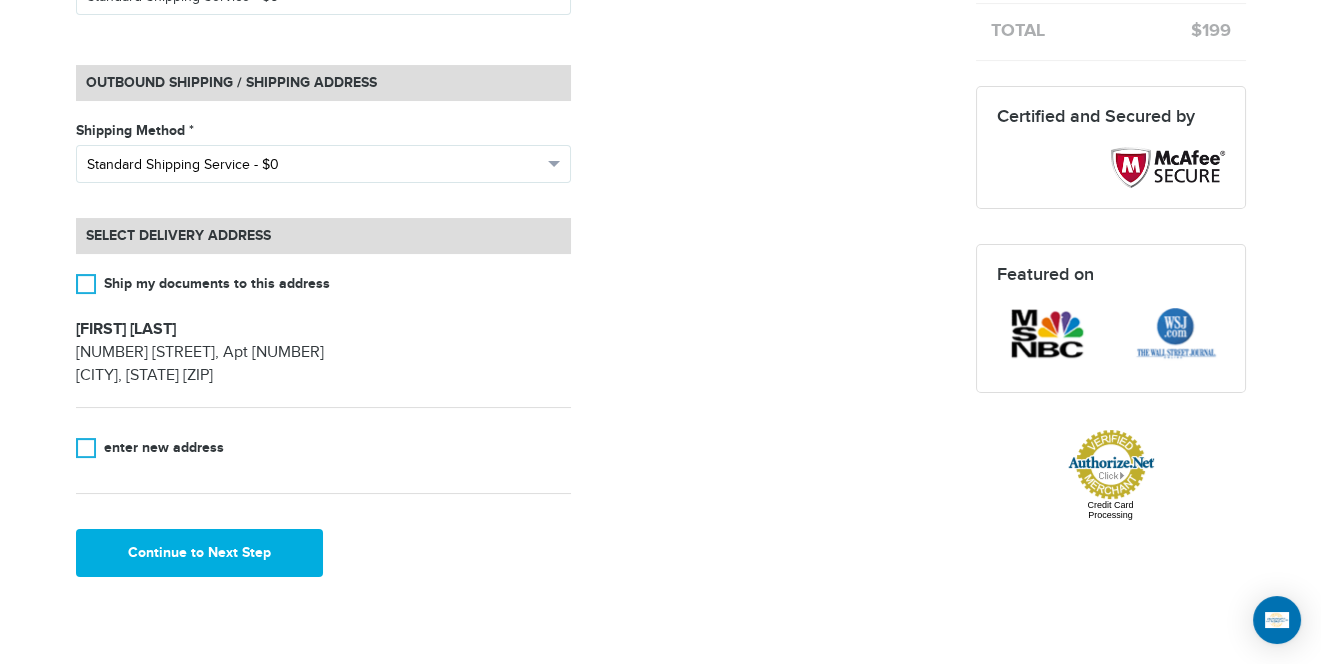 scroll, scrollTop: 699, scrollLeft: 0, axis: vertical 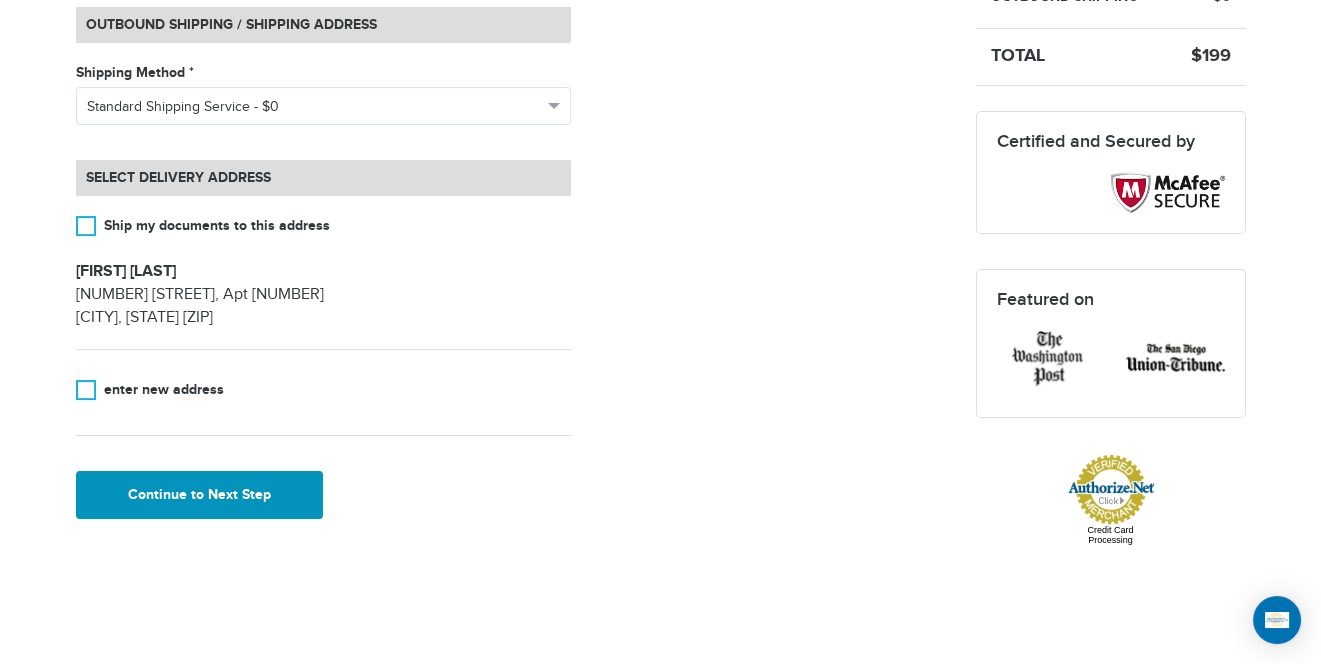 click on "Continue to Next Step" at bounding box center [200, 495] 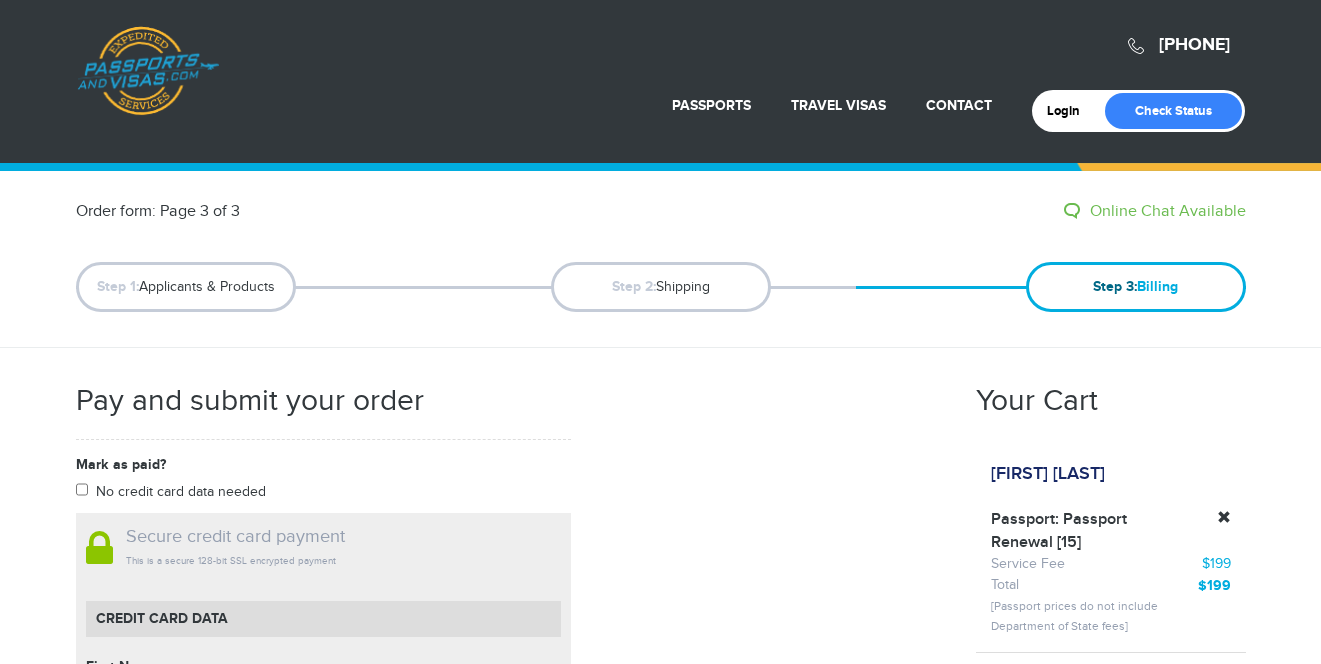 scroll, scrollTop: 0, scrollLeft: 0, axis: both 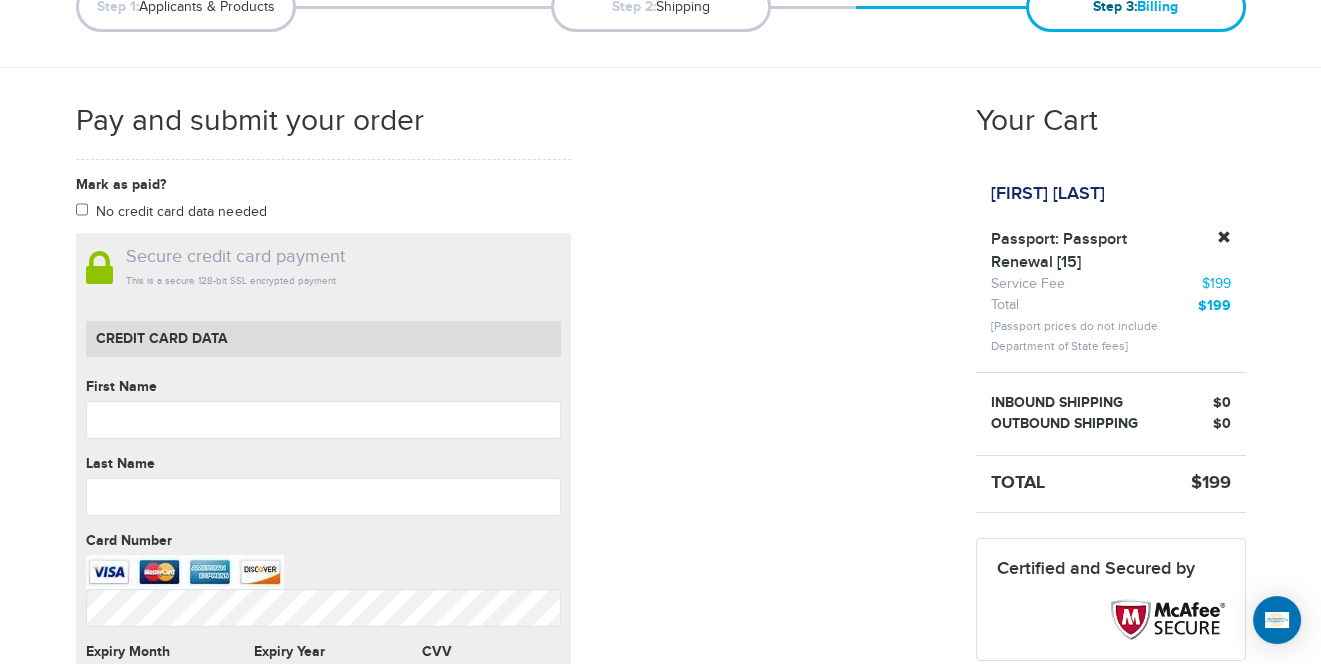 click on "[FIRST] [LAST]" at bounding box center [1048, 194] 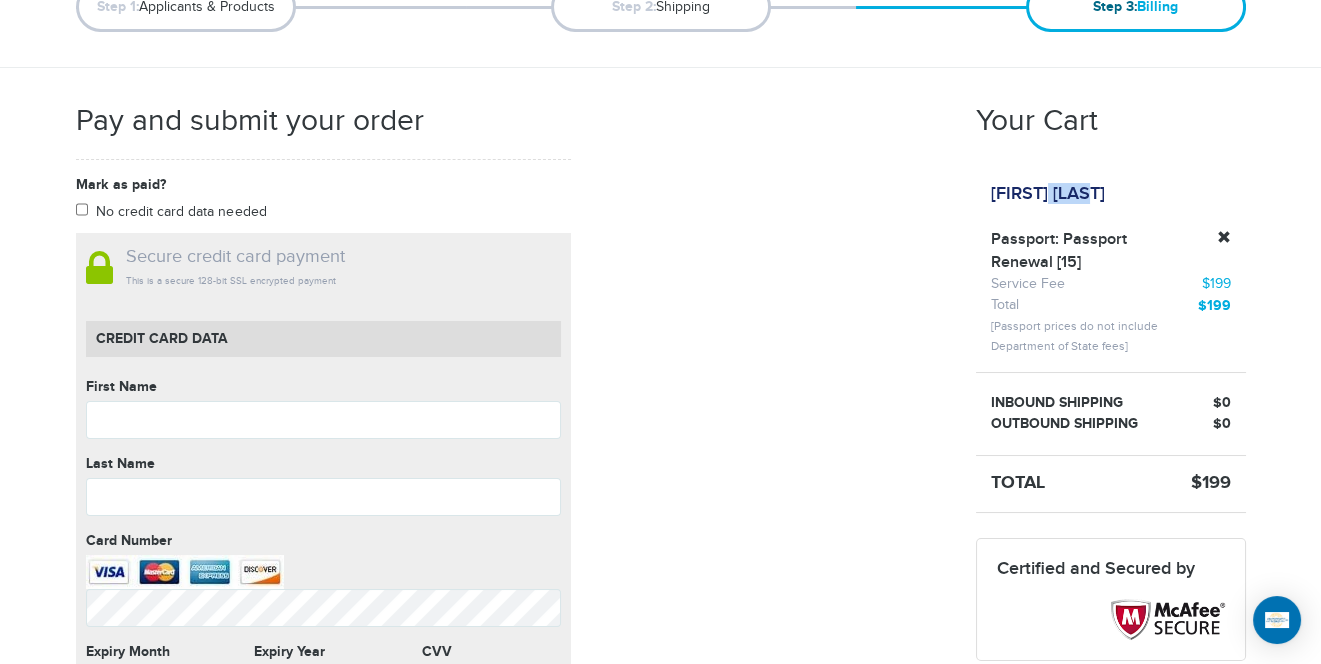 click on "[FIRST] [LAST]" at bounding box center (1048, 194) 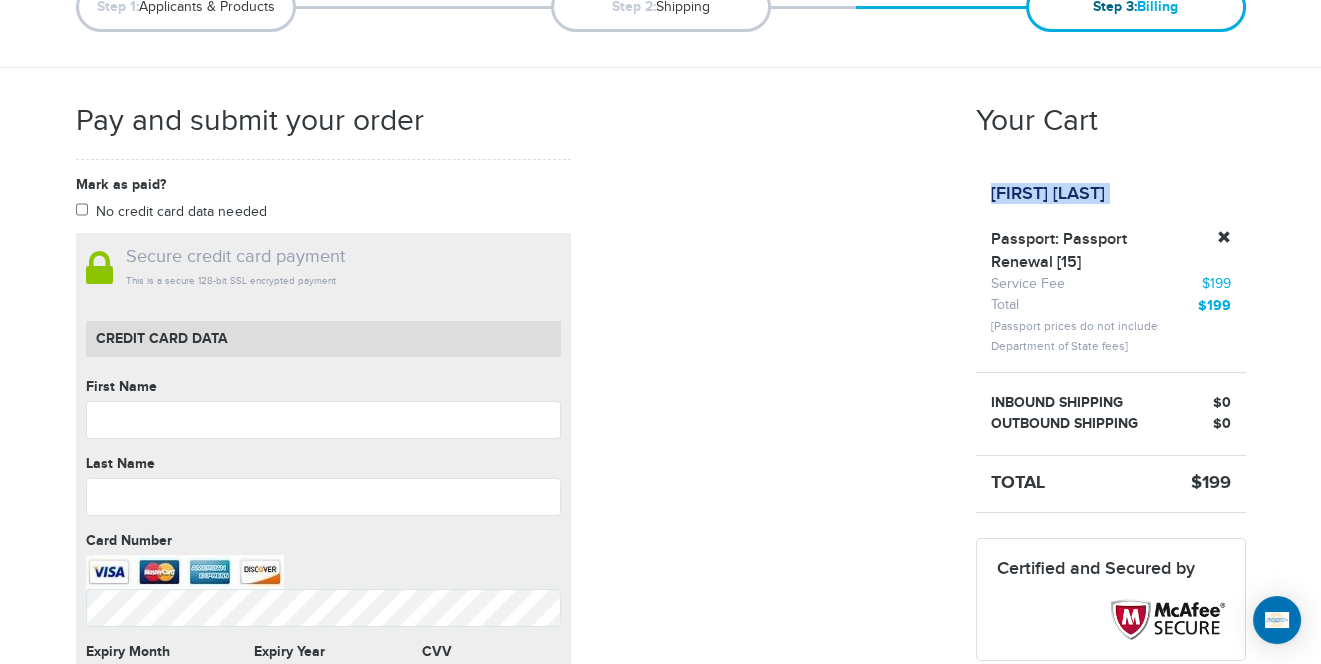 click on "[FIRST] [LAST]" at bounding box center [1048, 194] 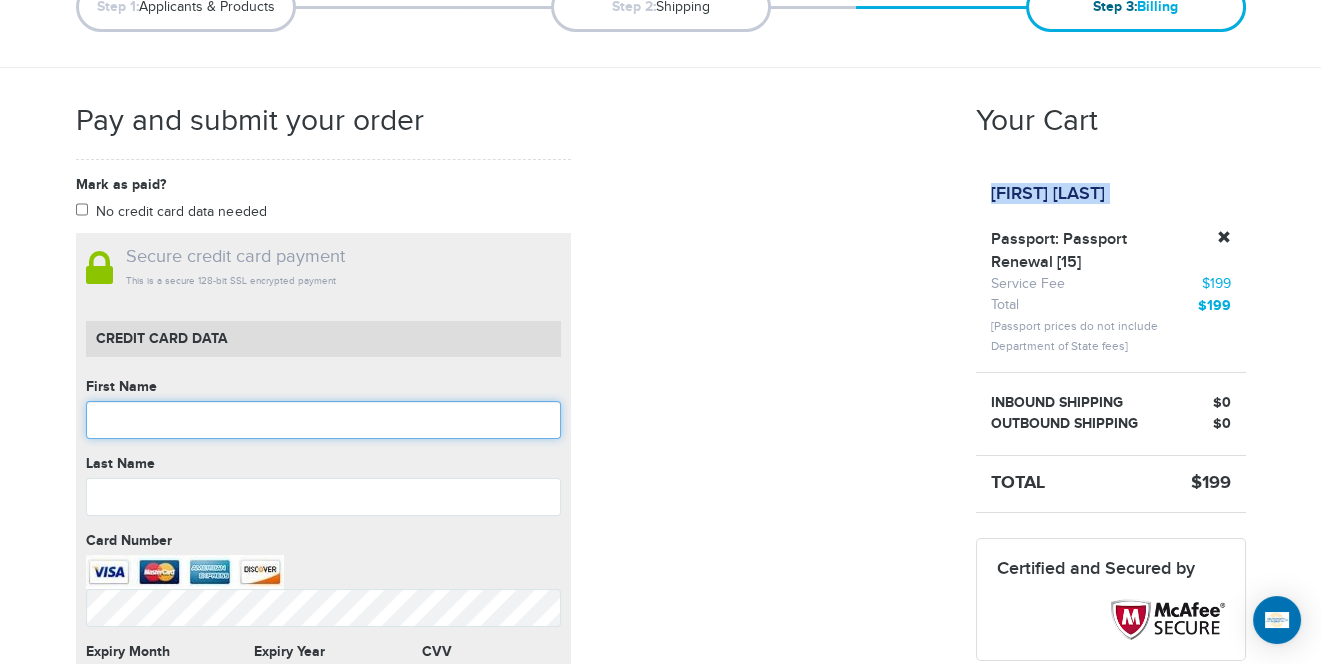 click at bounding box center (323, 420) 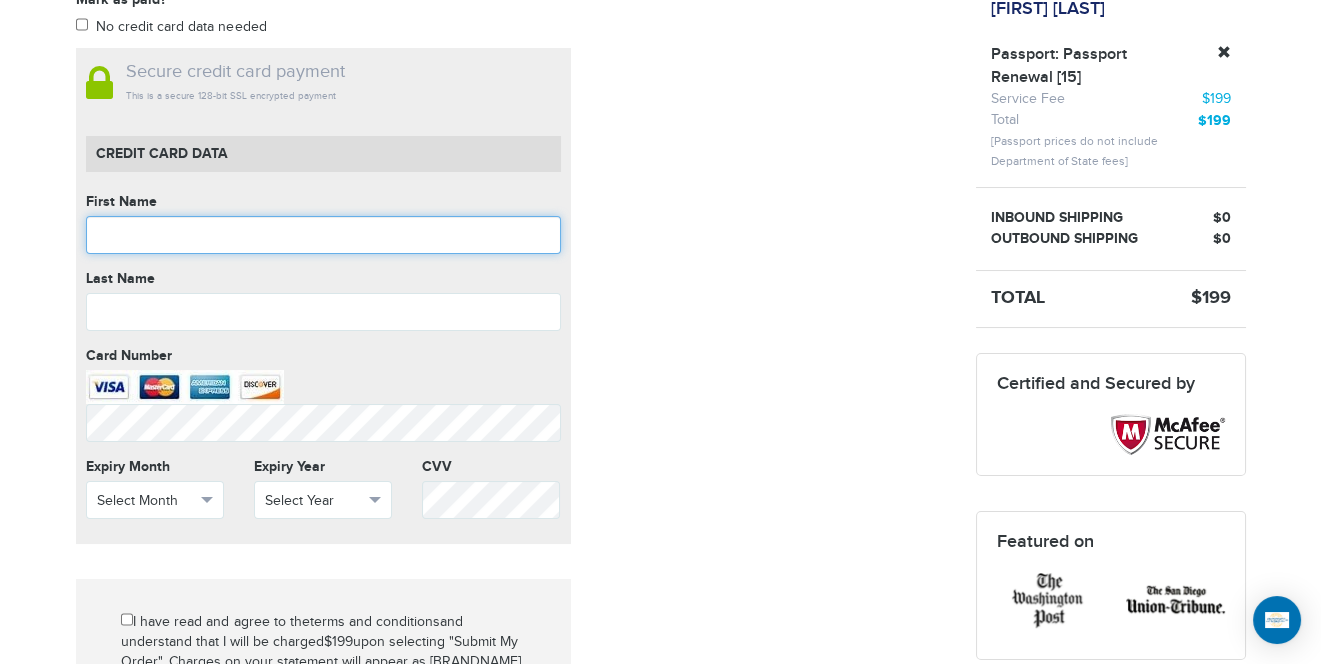 scroll, scrollTop: 461, scrollLeft: 0, axis: vertical 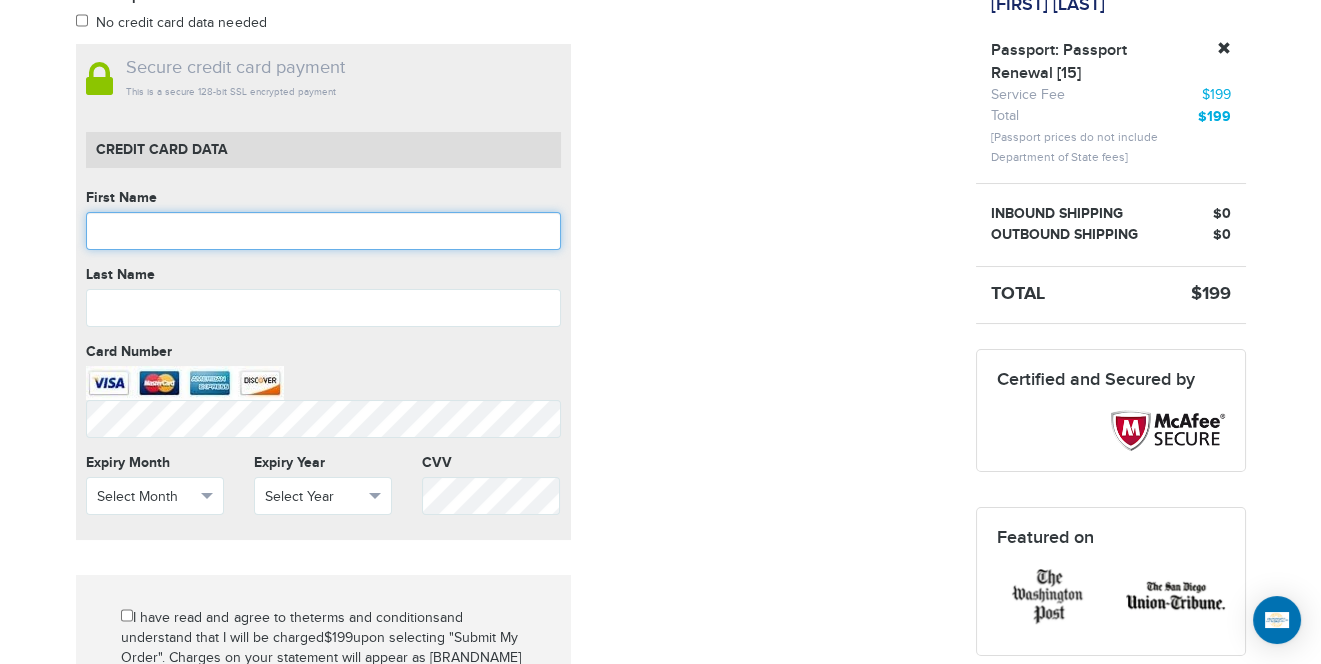 paste on "**********" 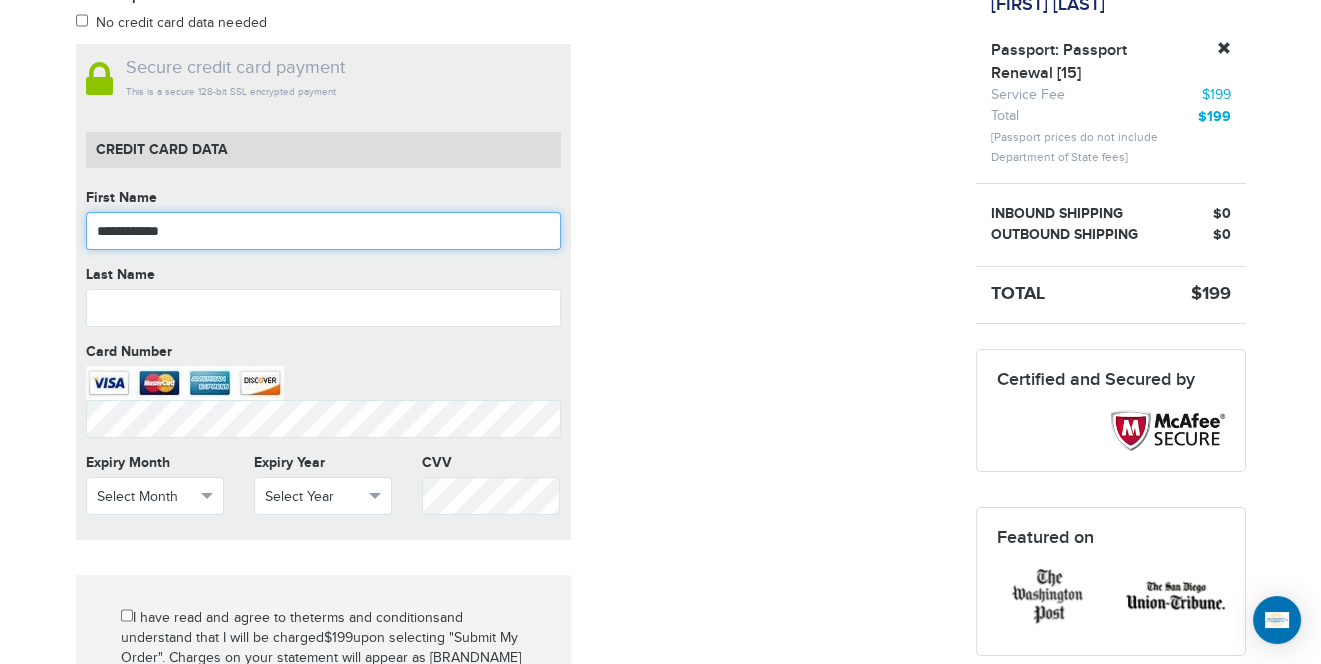 type on "**********" 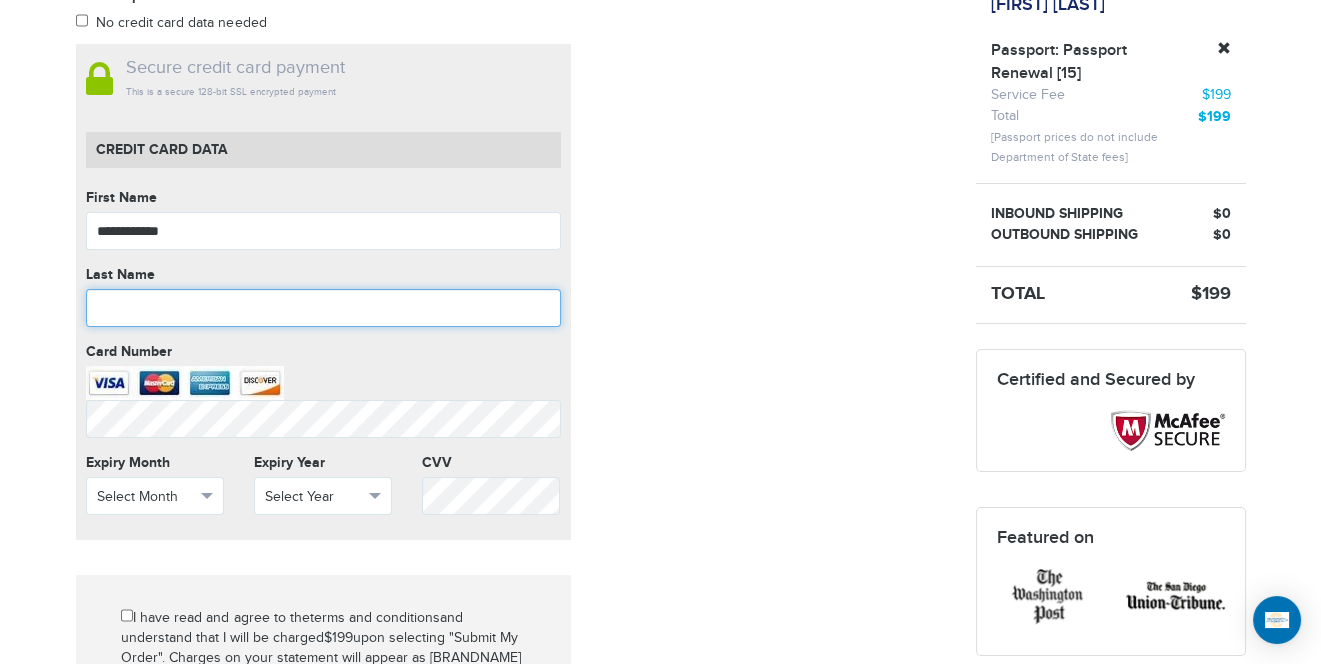 click at bounding box center (323, 308) 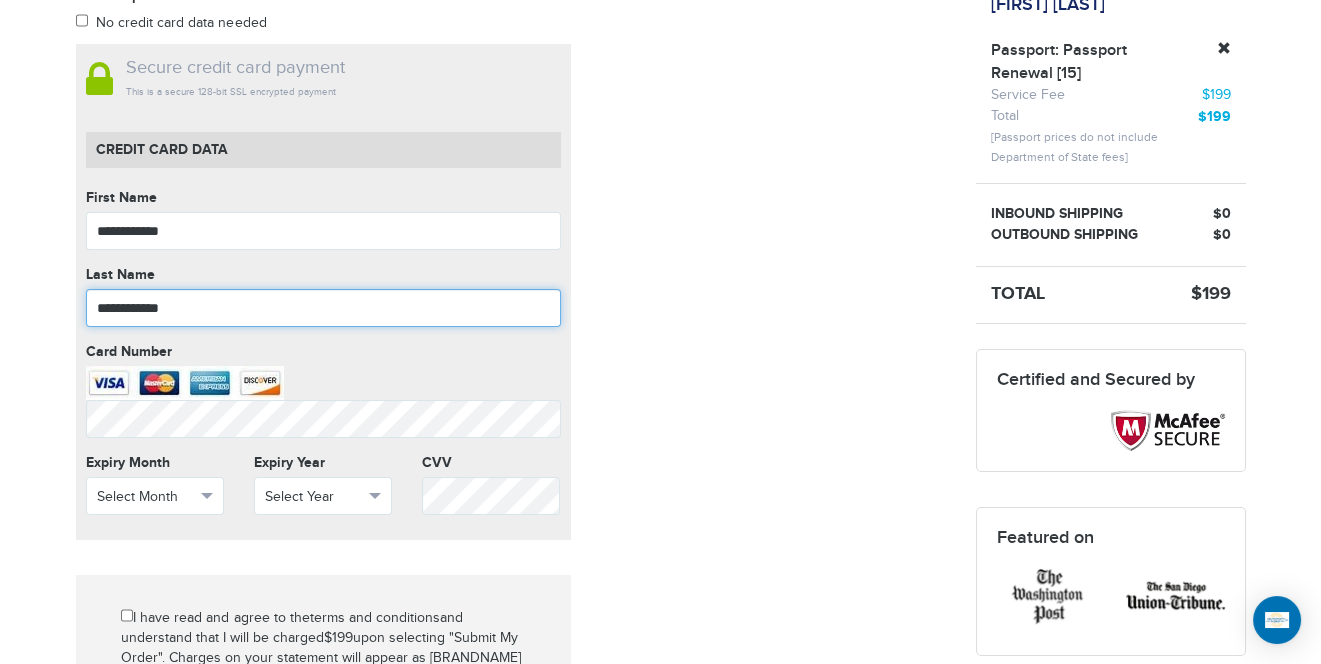 type on "**********" 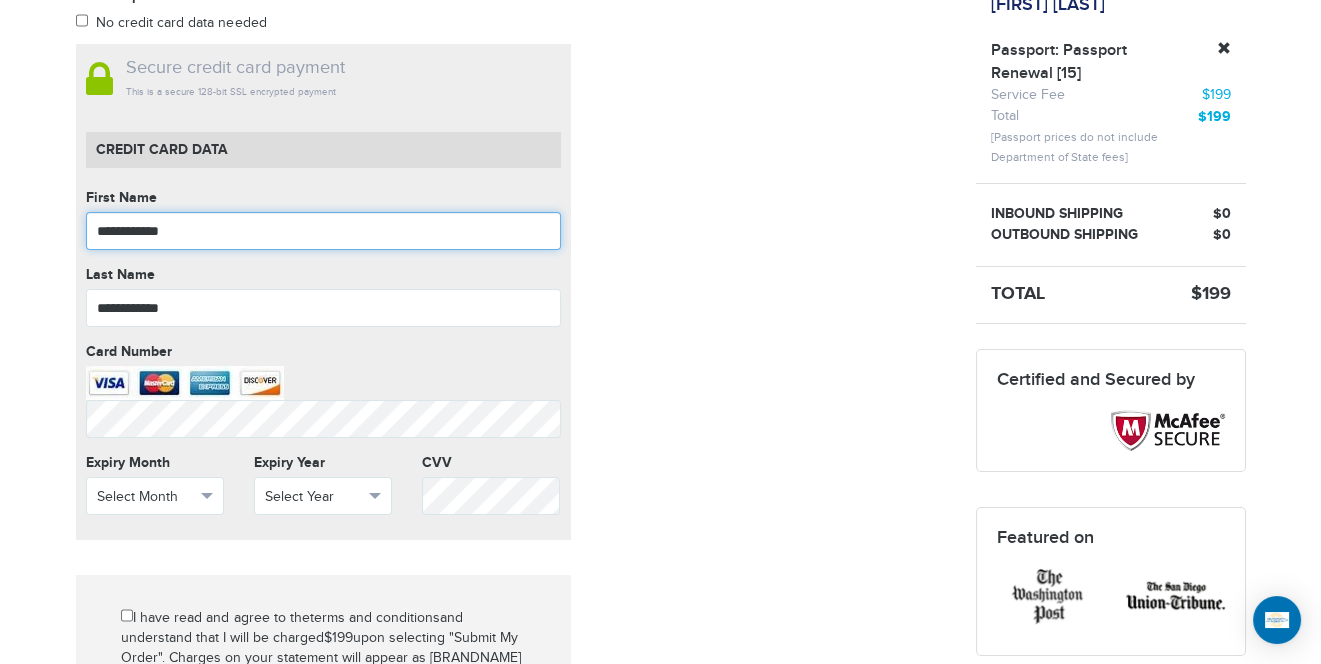 click on "**********" at bounding box center (323, 231) 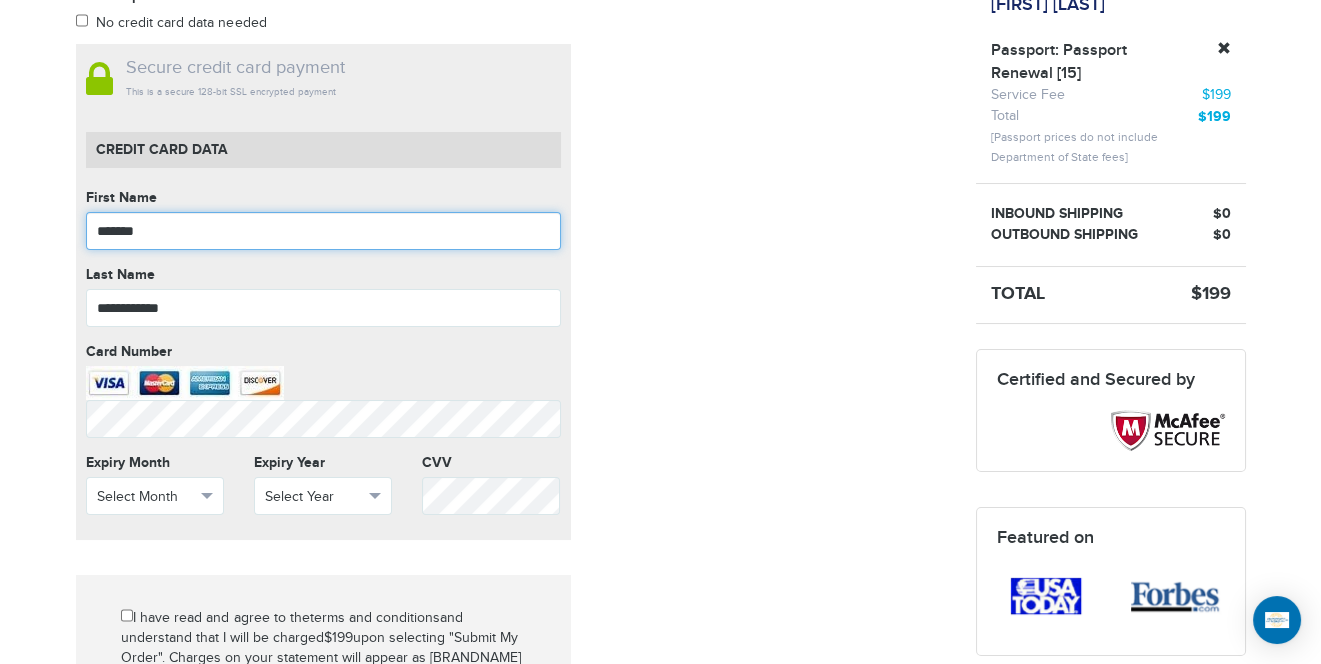 type on "******" 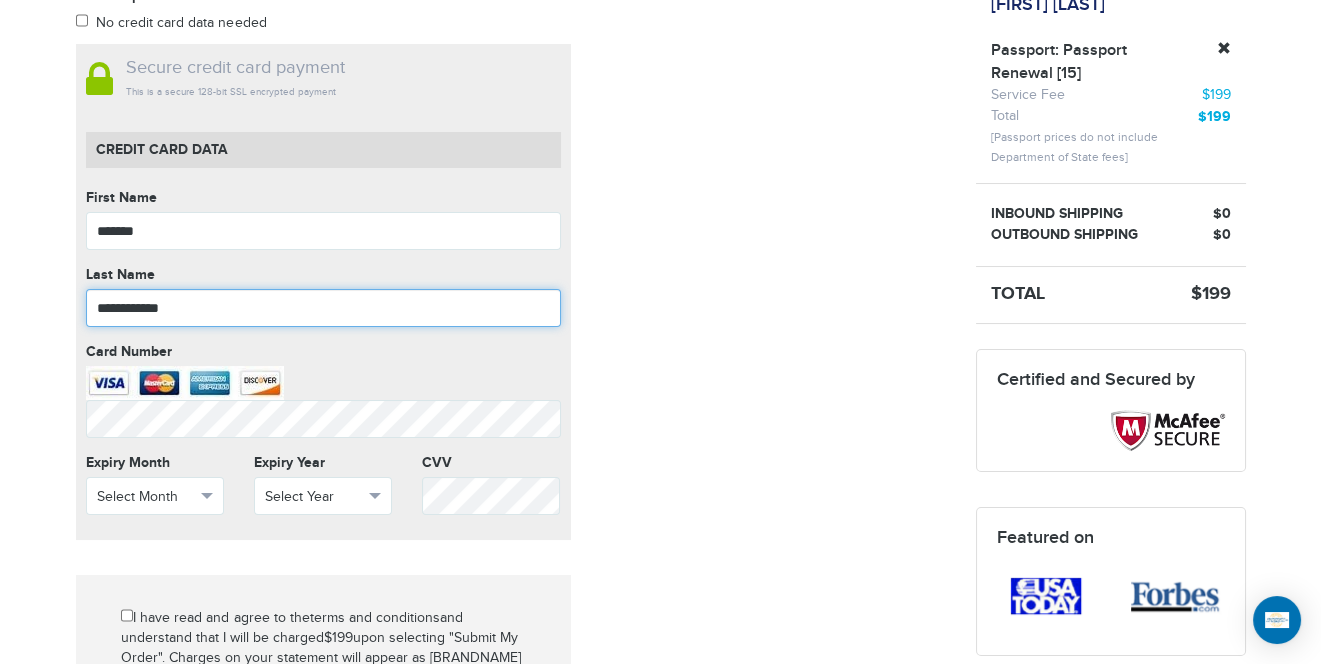click on "**********" at bounding box center [323, 308] 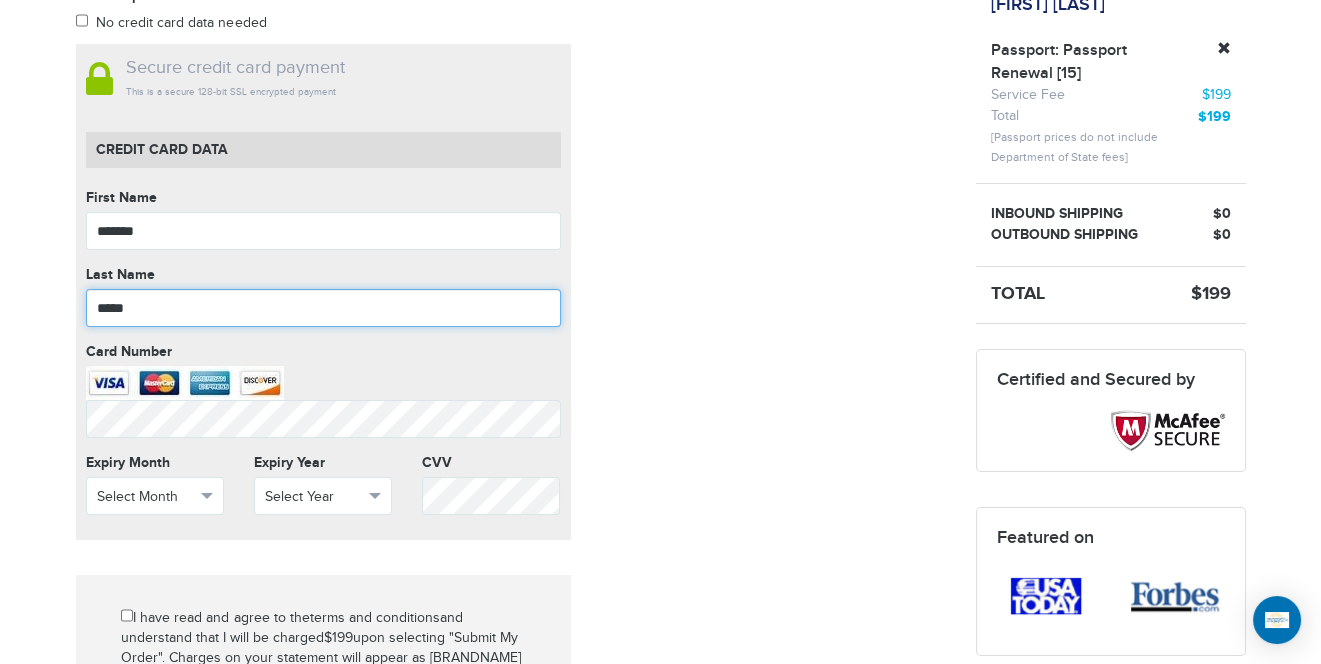 type on "*****" 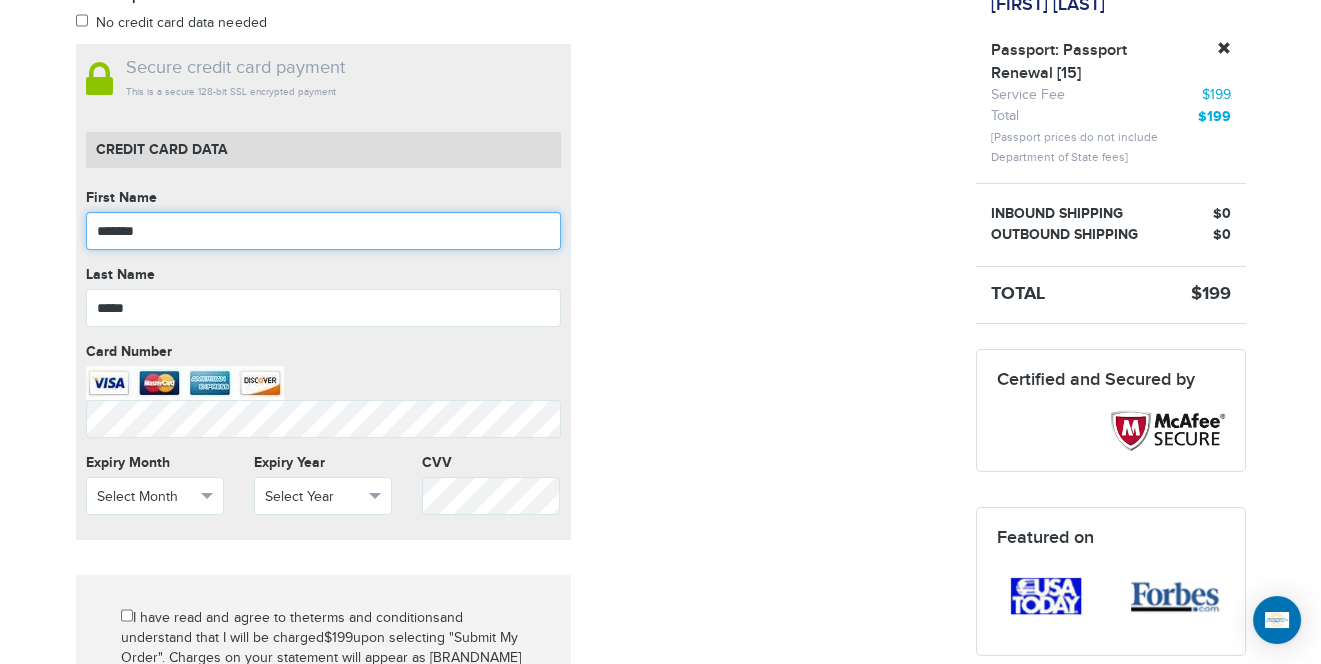 click on "******" at bounding box center [323, 231] 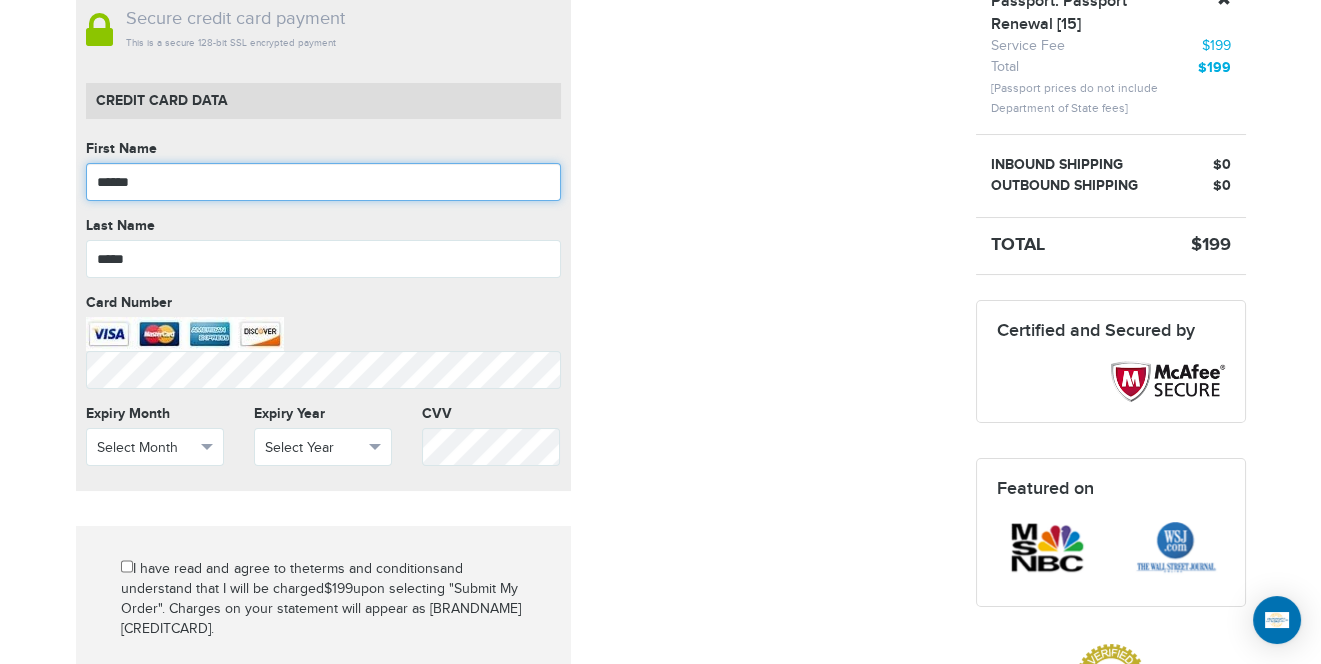 scroll, scrollTop: 580, scrollLeft: 0, axis: vertical 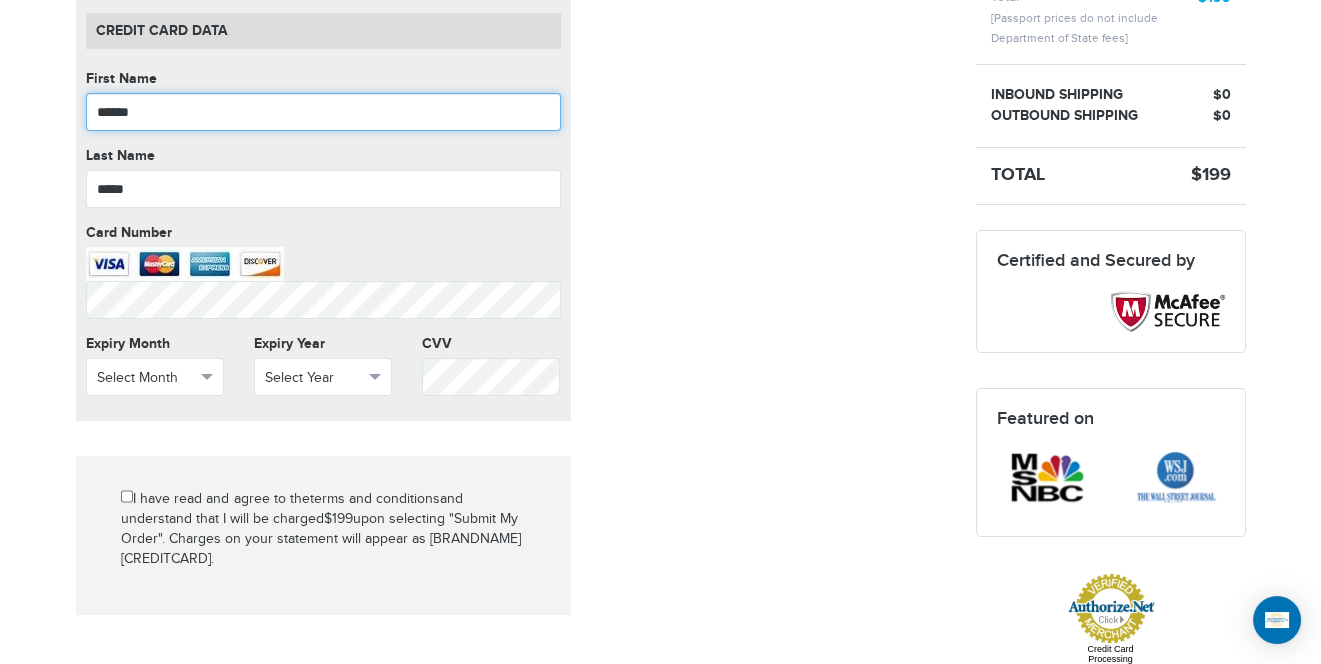 type on "******" 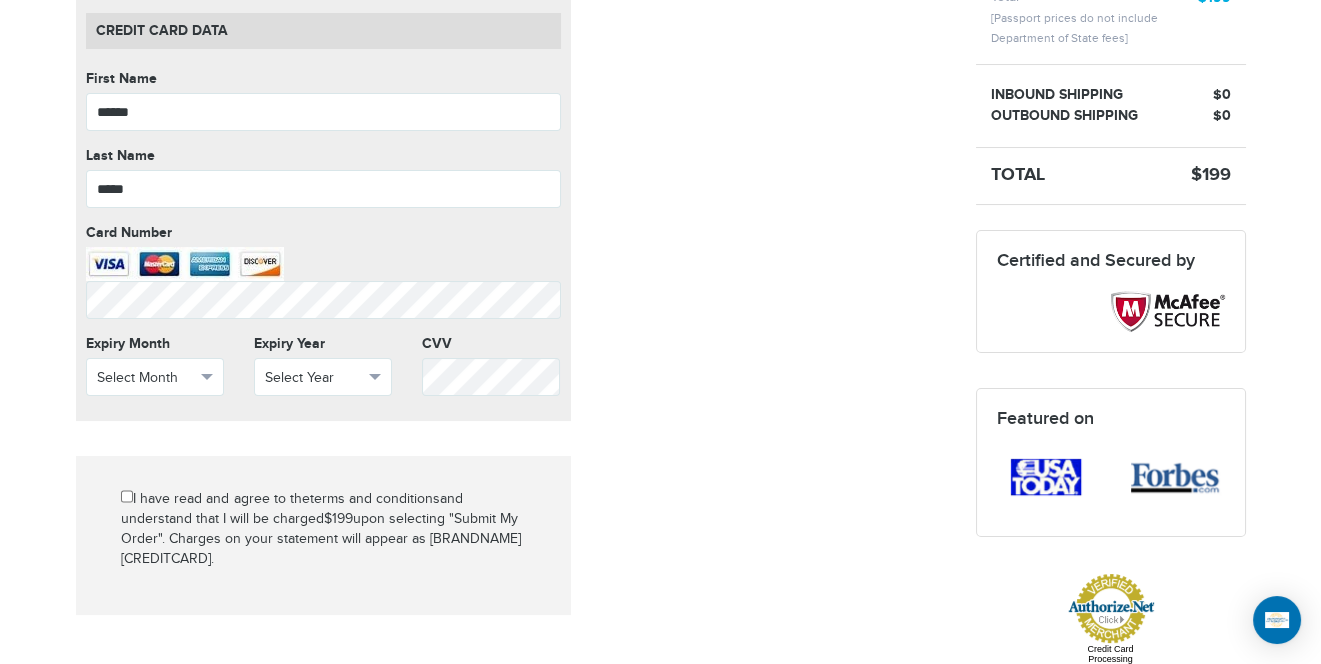 click on "Mark as paid?
No credit card data needed
Amount
*
Secure credit card payment This is a secure 128-bit SSL encrypted payment
Credit Card data
First Name
[FIRST]
First Name cannot be empty
Last Name
[LAST]
Last Name cannot be empty
Card Number
Card Number cannot be empty
Expiry Month
Select Month   Select Month May" at bounding box center [511, 317] 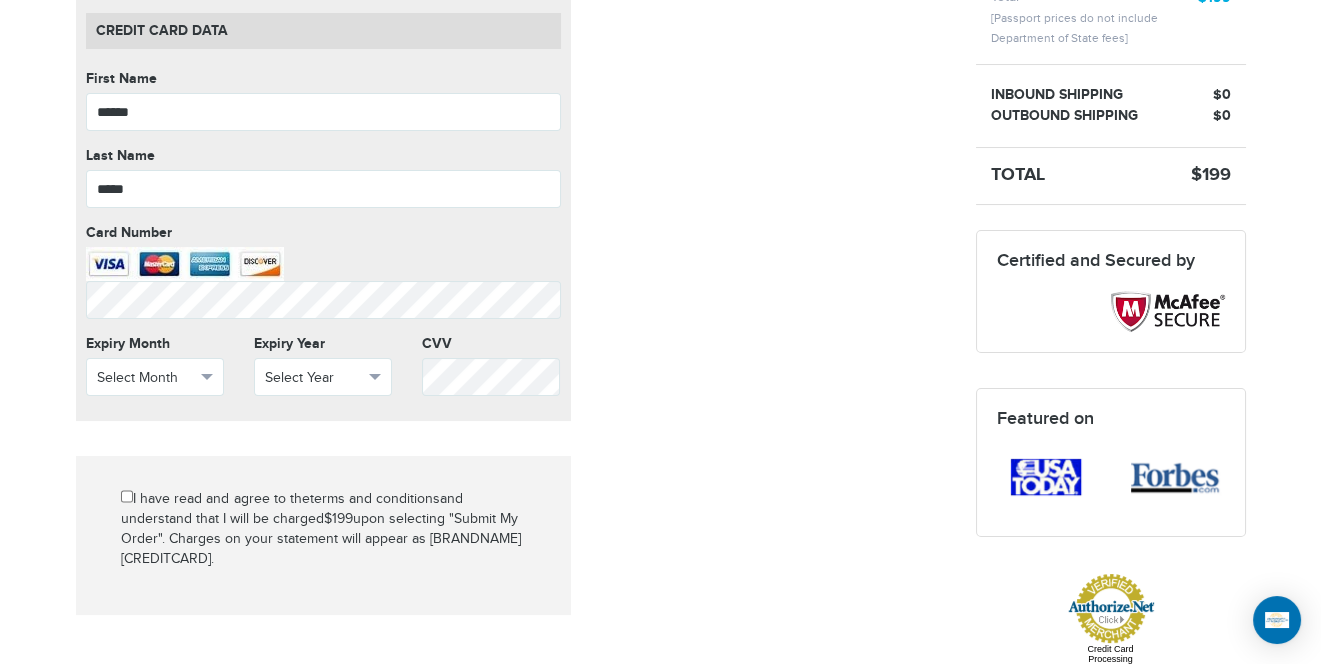 click on "Mark as paid?
No credit card data needed
Amount
*
Comment for manual payment
Secure credit card payment This is a secure 128-bit SSL encrypted payment
Credit Card data
First Name
******
First Name cannot be empty
Last Name
*****
Last Name cannot be empty
Card Number
Card Number cannot be empty
Expiry Month
Select Month   Select Month May" at bounding box center [511, 317] 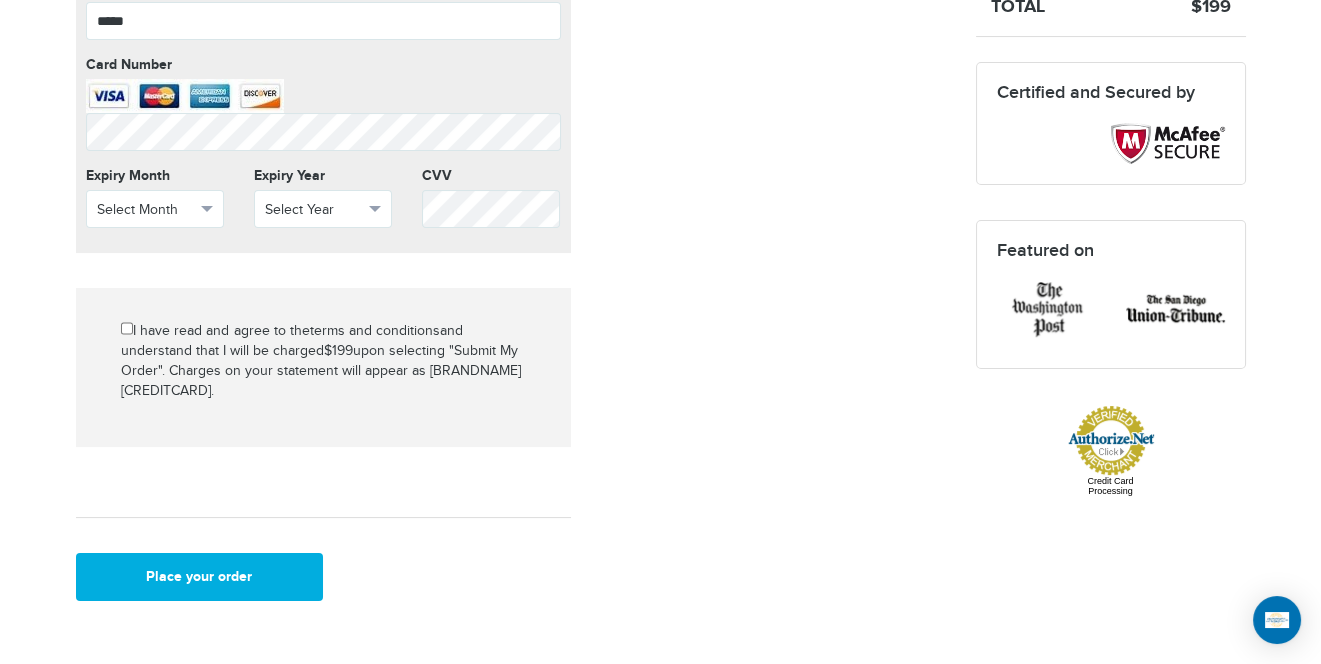 scroll, scrollTop: 752, scrollLeft: 0, axis: vertical 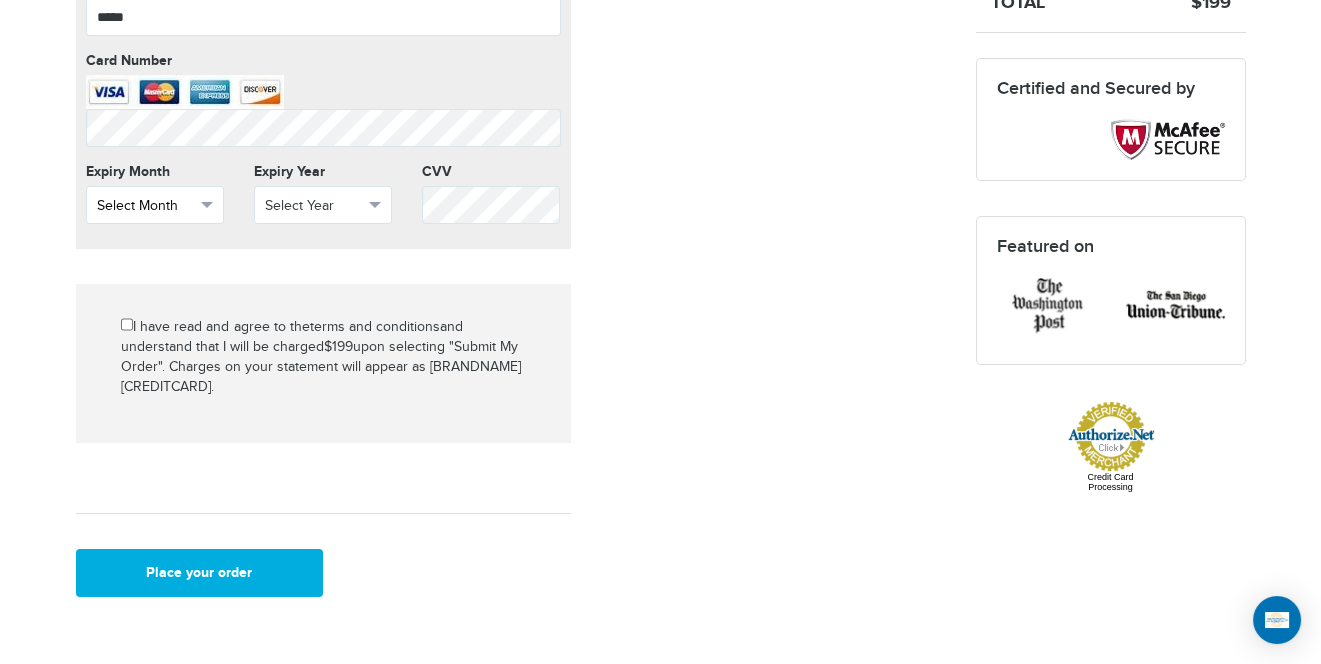 click on "Select Month" at bounding box center (146, 206) 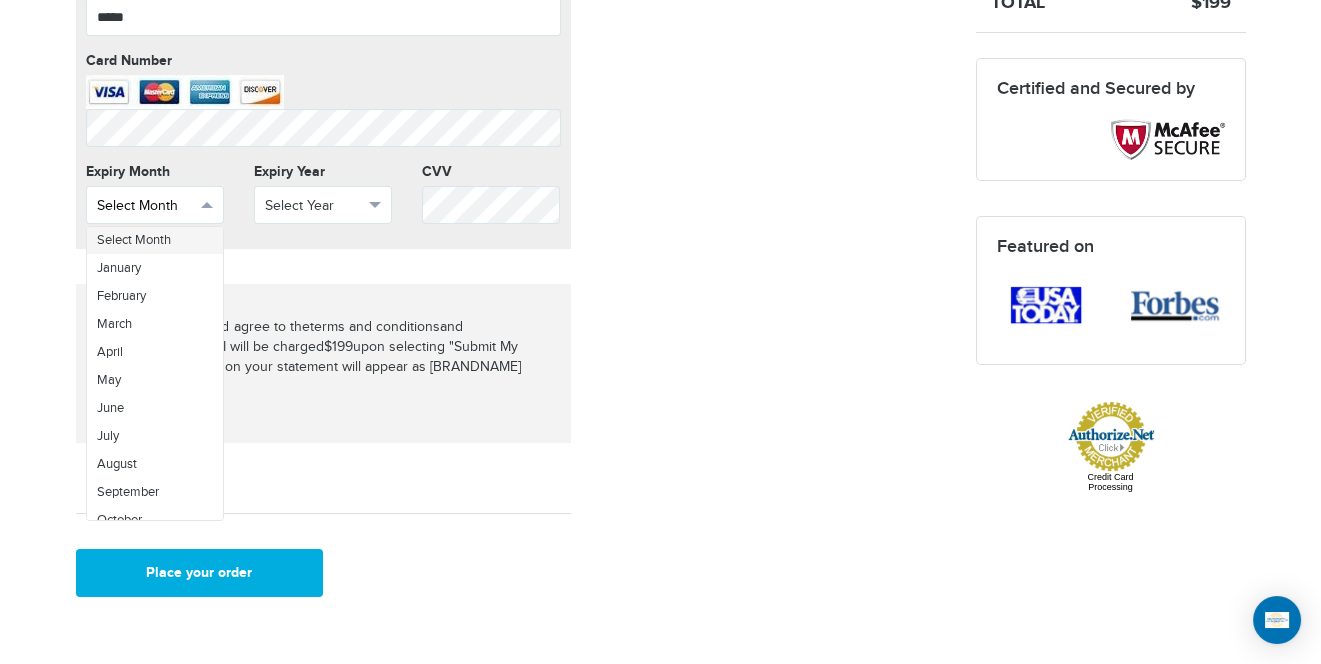scroll, scrollTop: 0, scrollLeft: 0, axis: both 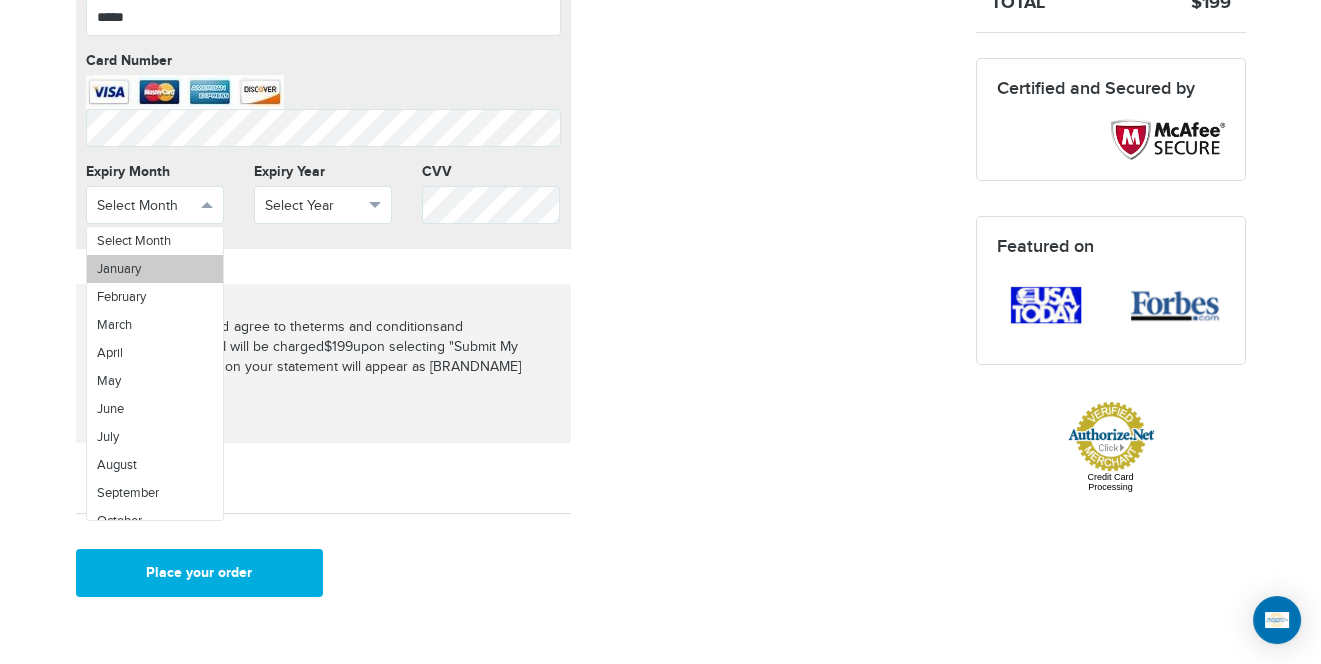 click on "January" at bounding box center (155, 269) 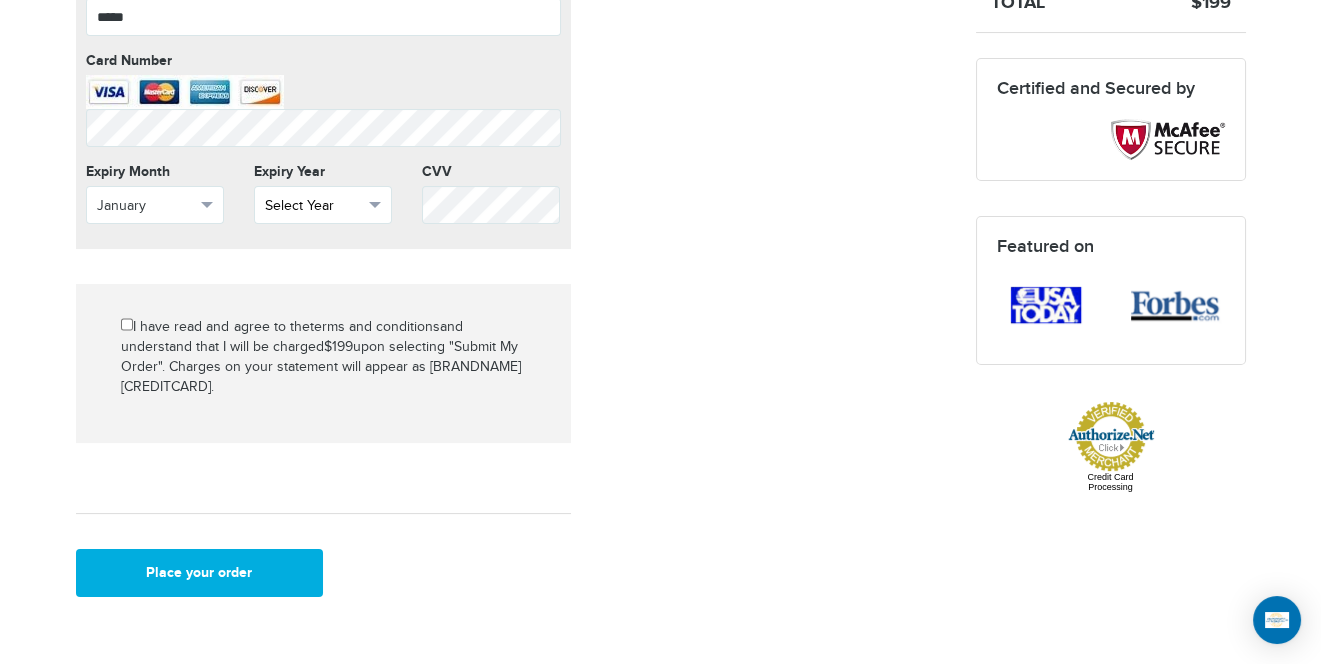 click on "Select Year" at bounding box center (314, 206) 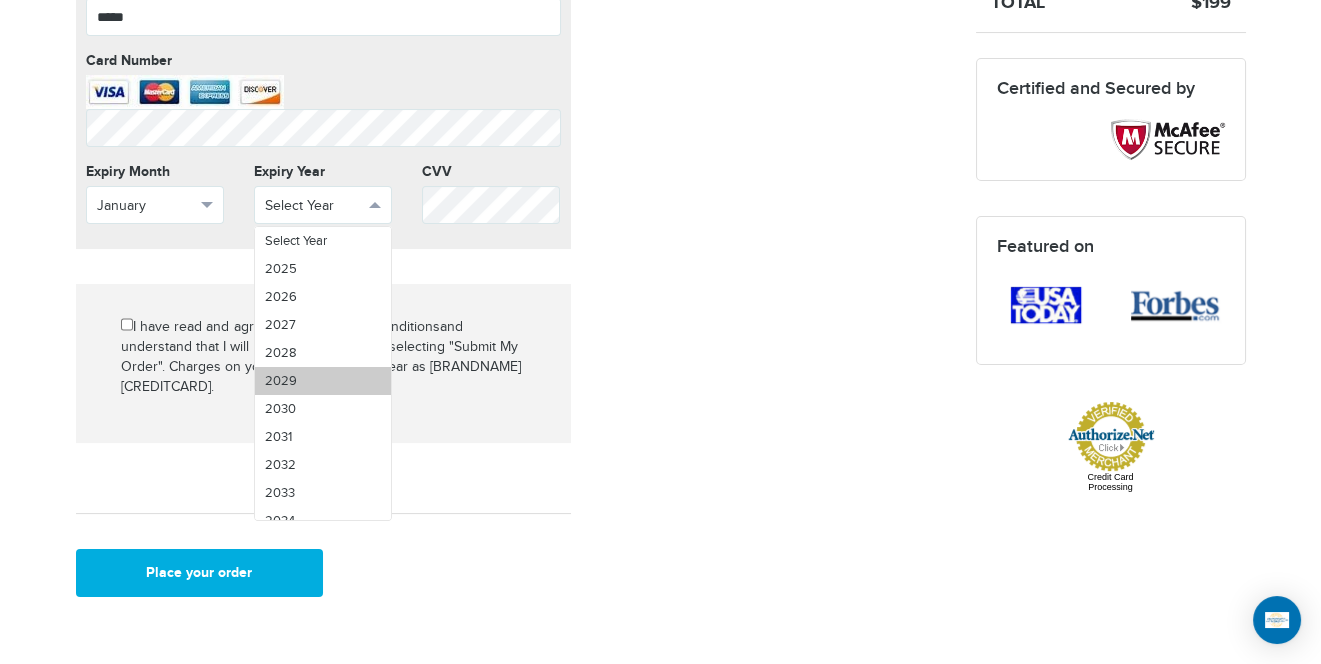 click on "2029" at bounding box center (323, 381) 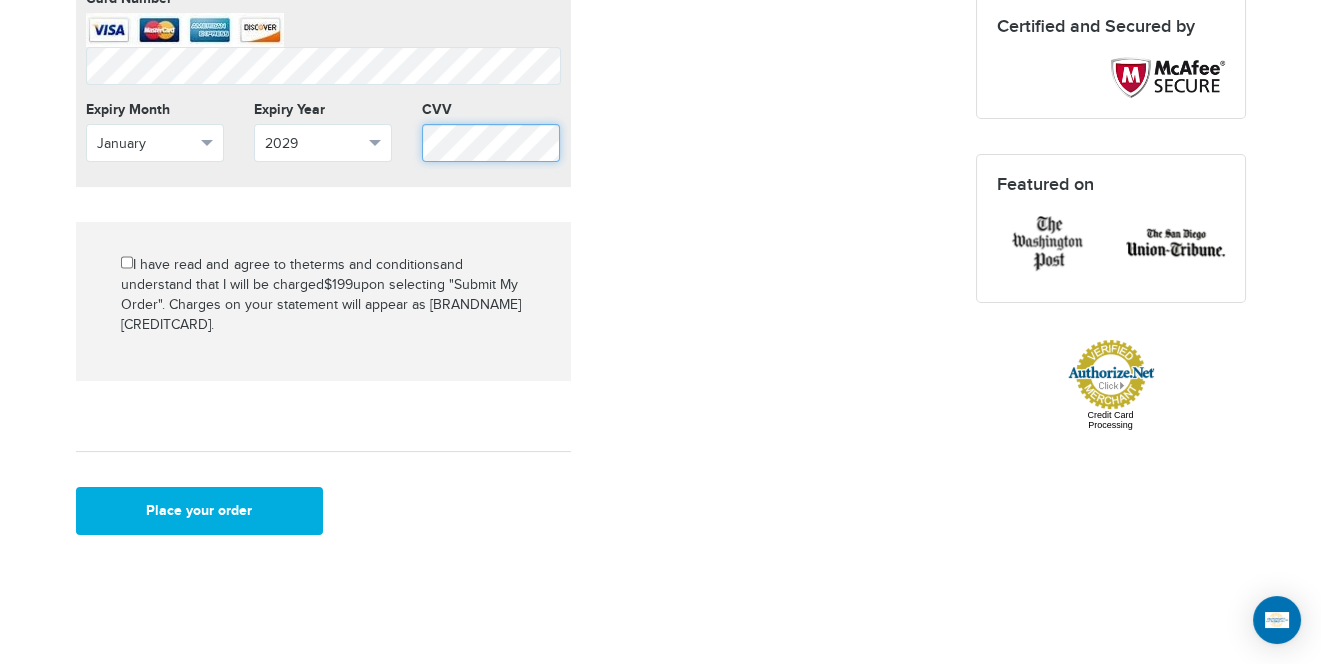 scroll, scrollTop: 818, scrollLeft: 0, axis: vertical 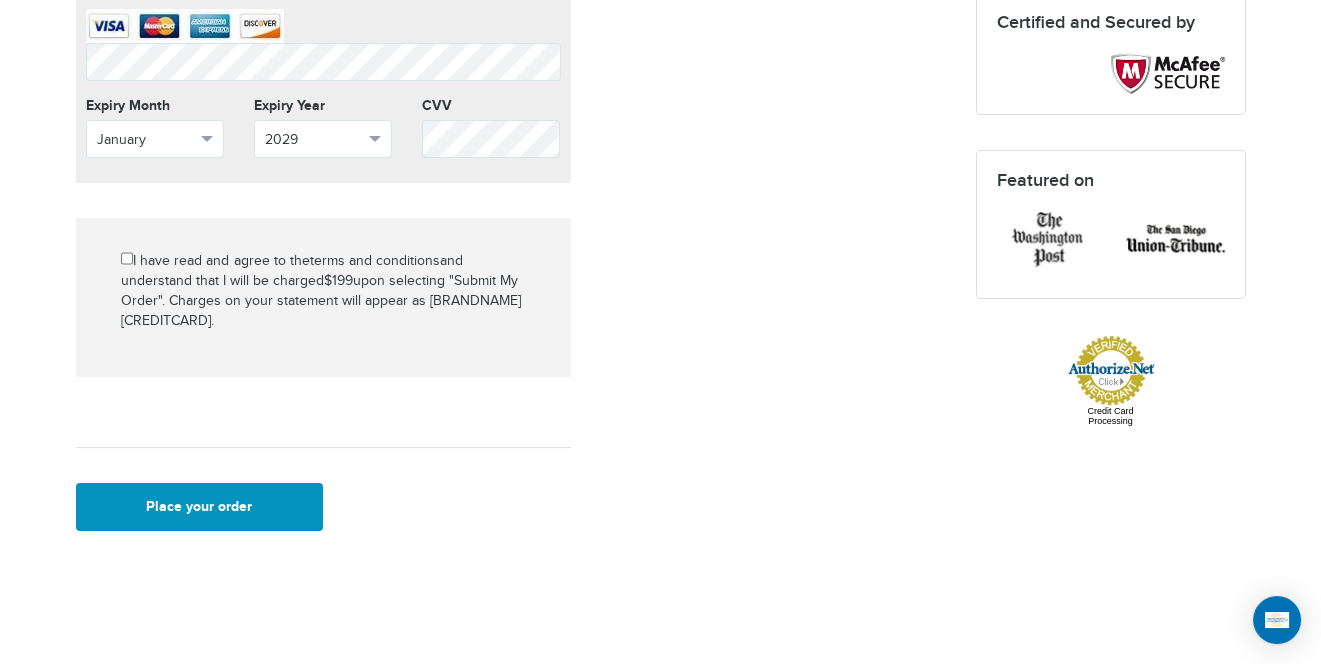 click on "Place your order" at bounding box center [200, 507] 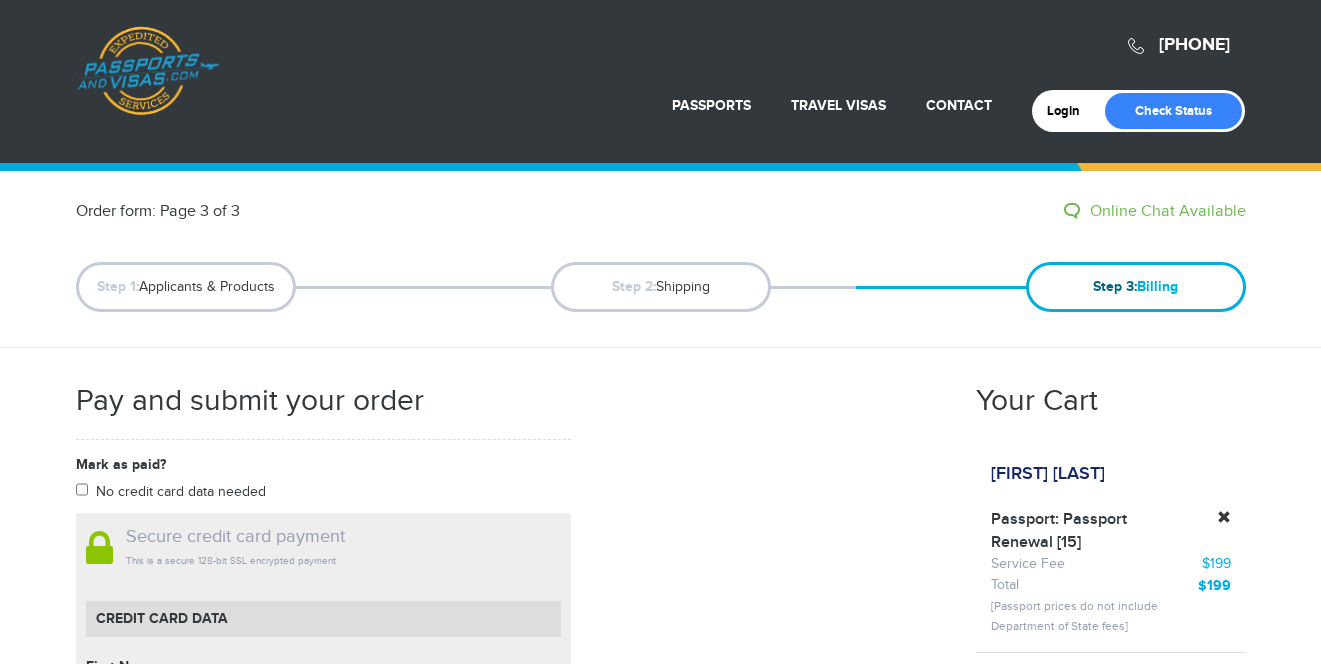 scroll, scrollTop: 825, scrollLeft: 0, axis: vertical 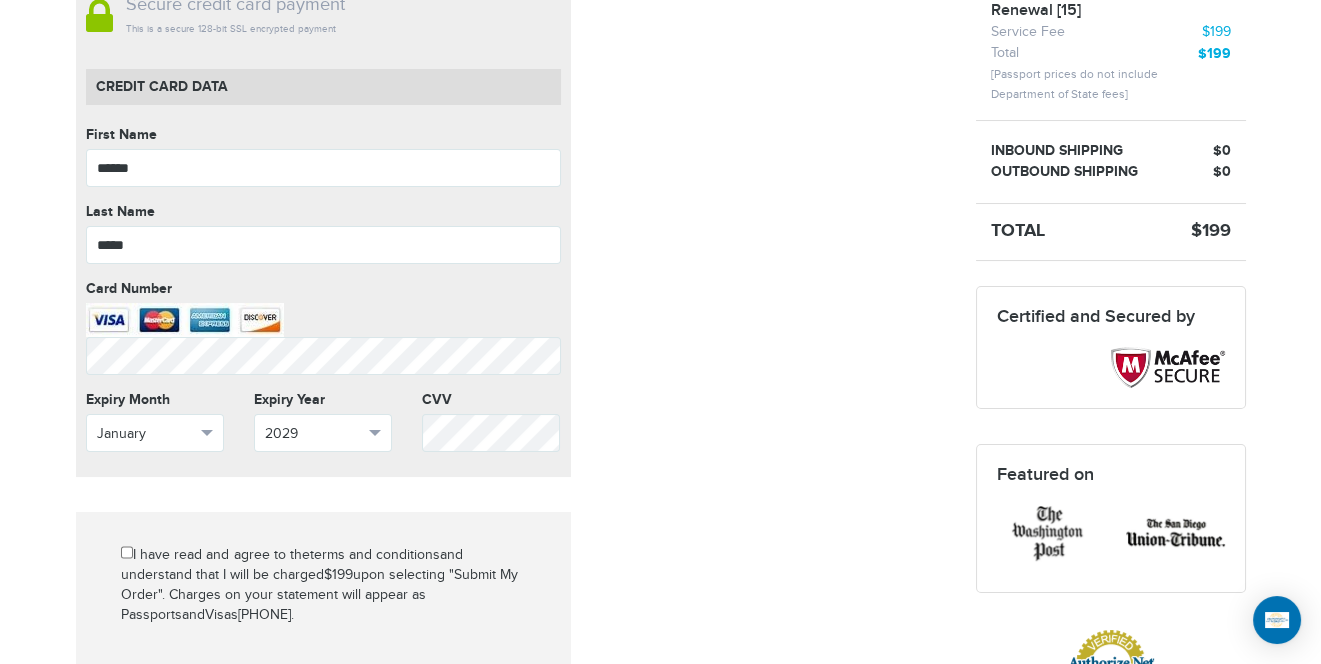 click on "Mark as paid?
No credit card data needed
Amount
*
Comment for manual payment
Secure credit card payment This is a secure 128-bit SSL encrypted payment
Credit Card data
First Name
[FIRST NAME]
First Name cannot be empty
Last Name
[LAST NAME]
Last Name cannot be empty
Card Number
Card Number cannot be empty
Expiry Month
January   Select Month January" at bounding box center (511, 373) 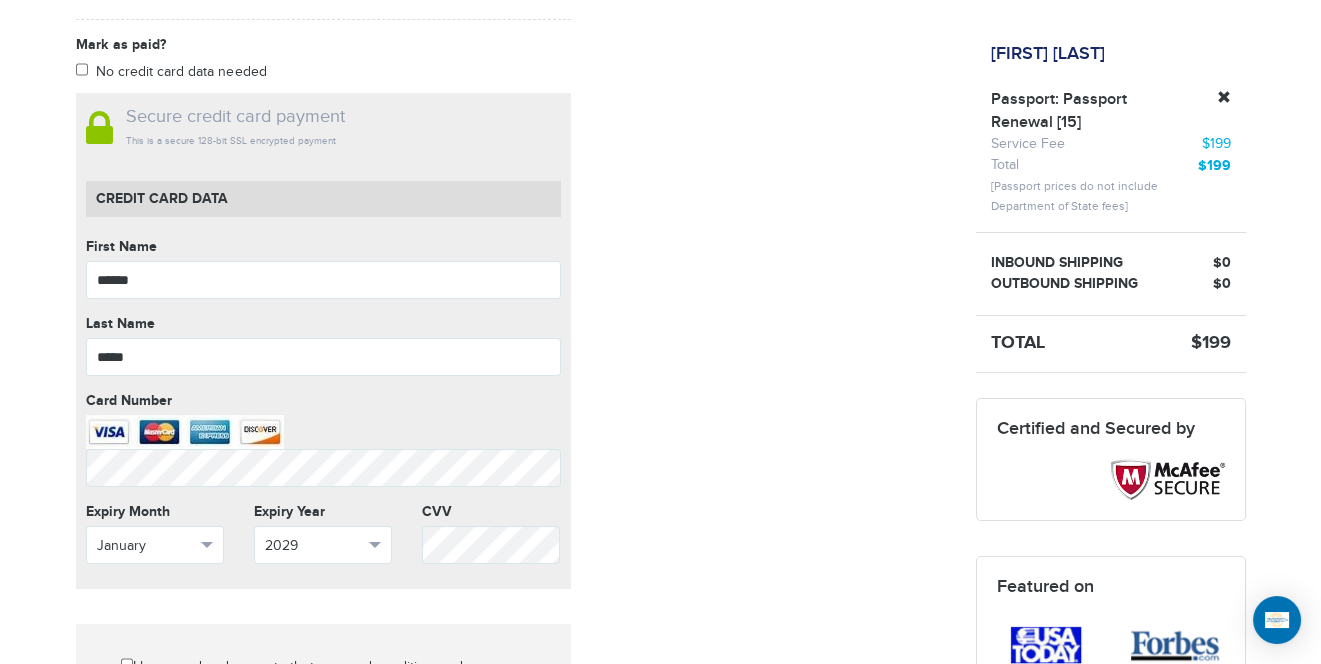 scroll, scrollTop: 379, scrollLeft: 0, axis: vertical 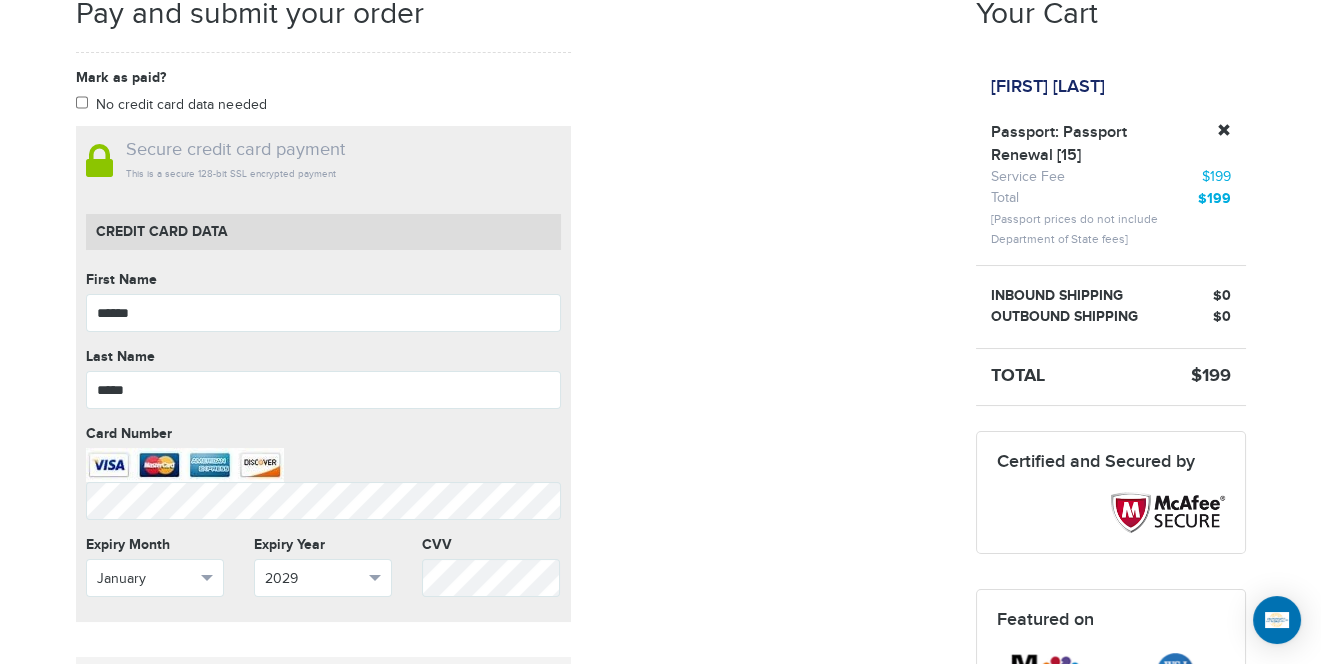 click on "Mark as paid?
No credit card data needed
Amount
*
Comment for manual payment
Secure credit card payment This is a secure 128-bit SSL encrypted payment
Credit Card data
First Name
[FIRST NAME]
First Name cannot be empty
Last Name
[LAST NAME]
Last Name cannot be empty
Card Number
Card Number cannot be empty
Expiry Month
January   Select Month January" at bounding box center (511, 518) 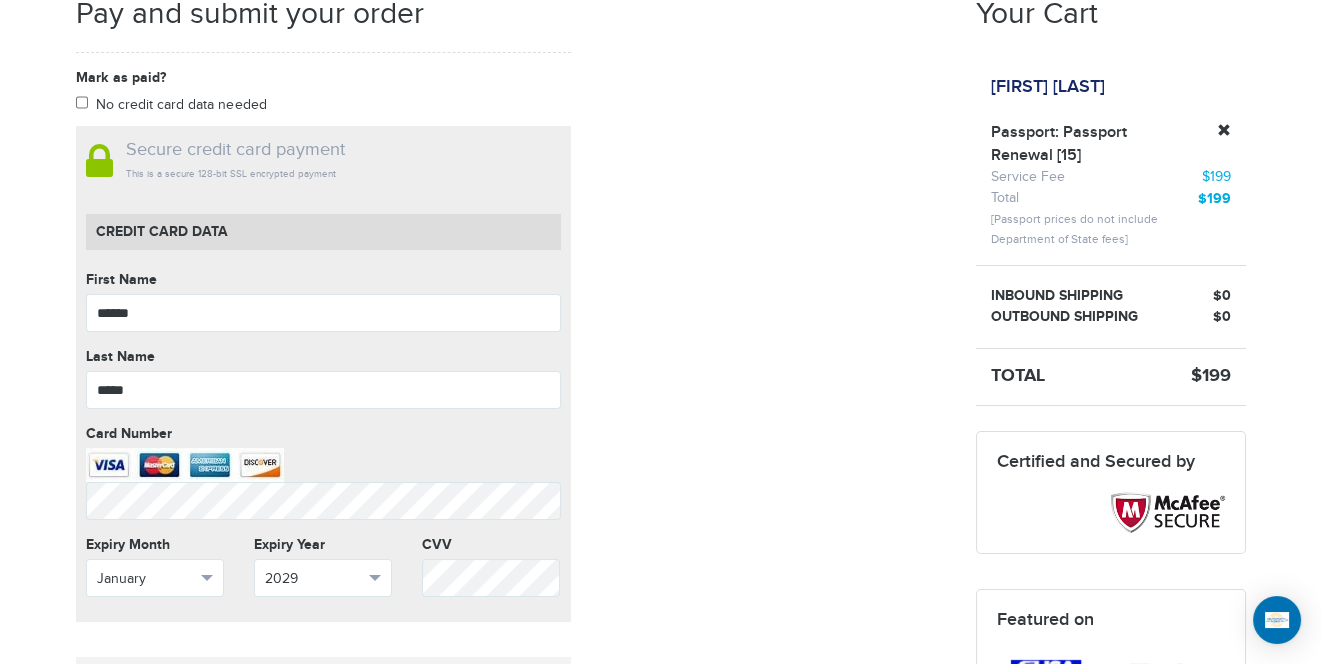 click on "Mark as paid?
No credit card data needed
Amount
*
Comment for manual payment
Secure credit card payment This is a secure 128-bit SSL encrypted payment
Credit Card data
First Name
******
First Name cannot be empty
Last Name
*****
Last Name cannot be empty
Card Number
Card Number cannot be empty
Expiry Month
January   Select Month January" at bounding box center [511, 518] 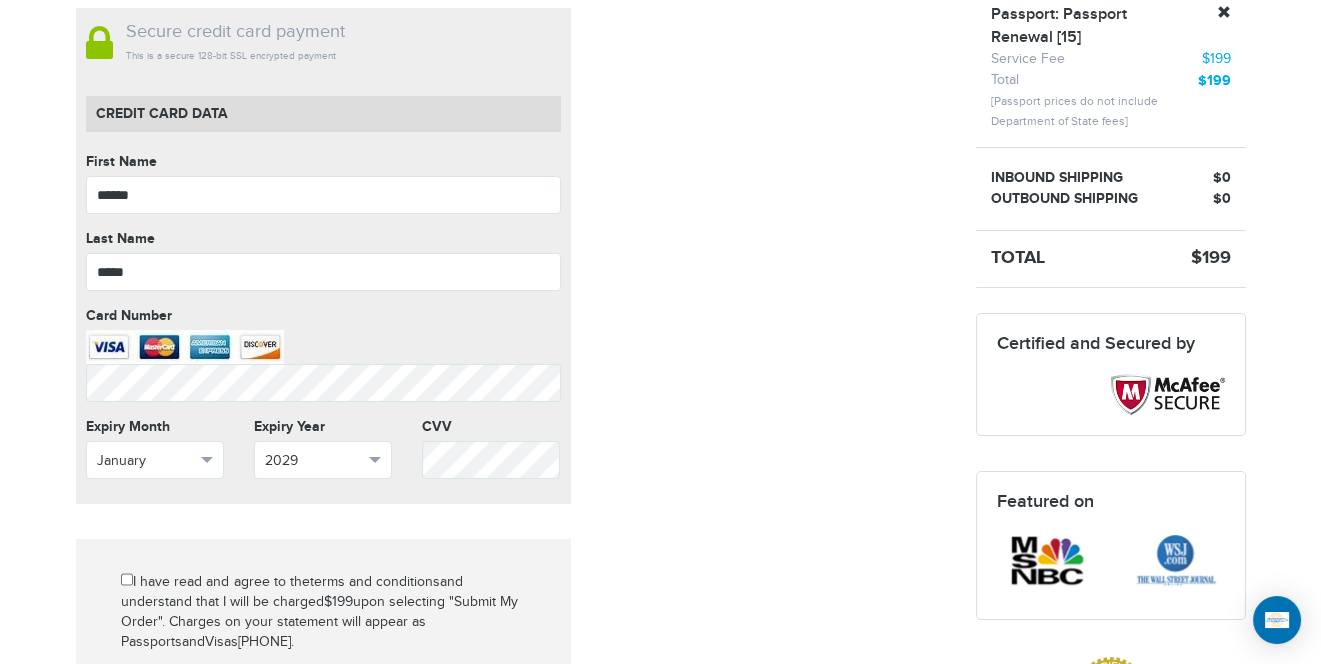 scroll, scrollTop: 496, scrollLeft: 0, axis: vertical 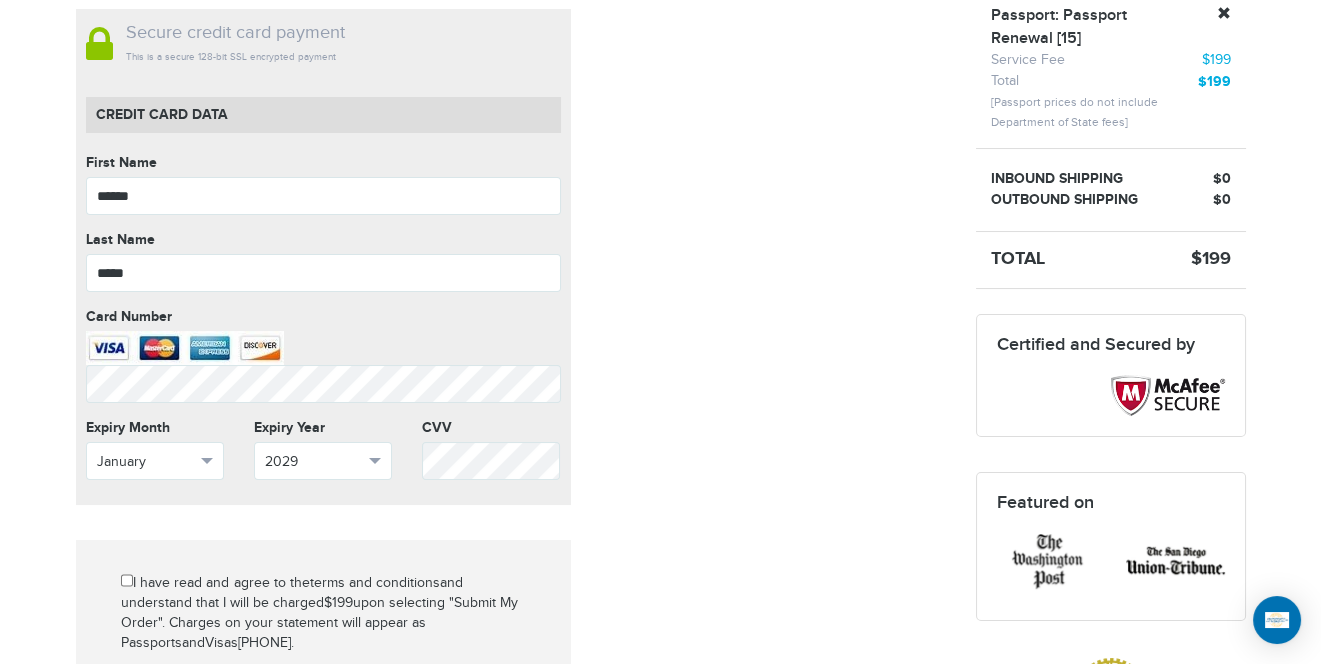 click on "Mark as paid?
No credit card data needed
Amount
*
Comment for manual payment
Secure credit card payment This is a secure 128-bit SSL encrypted payment
Credit Card data
First Name
******
First Name cannot be empty
Last Name
*****
Last Name cannot be empty
Card Number
Card Number cannot be empty
Expiry Month
January   Select Month January" at bounding box center [511, 401] 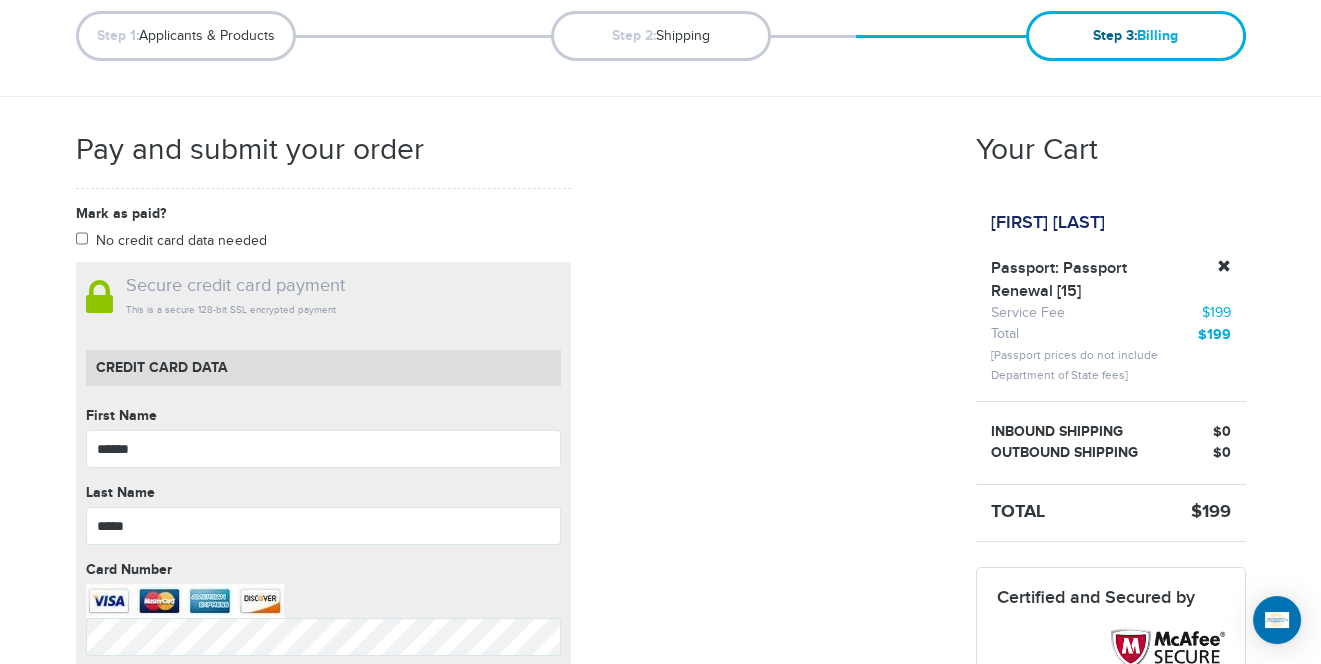 scroll, scrollTop: 246, scrollLeft: 0, axis: vertical 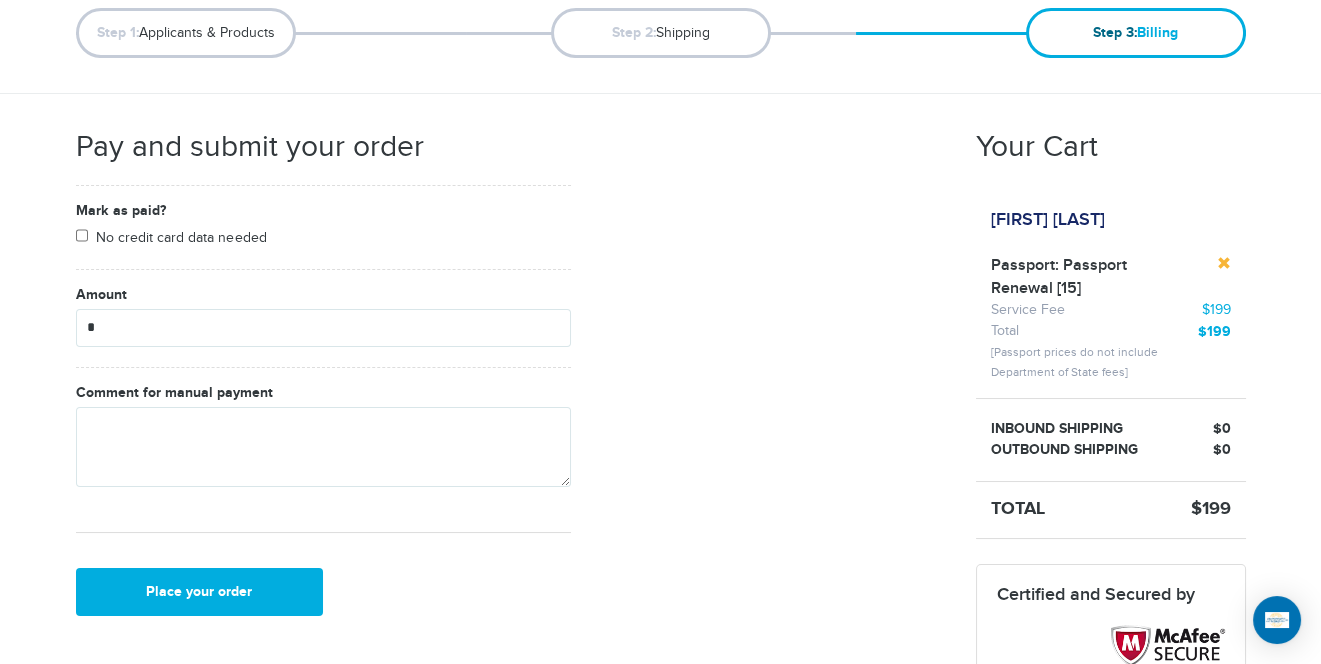 click at bounding box center [1224, 263] 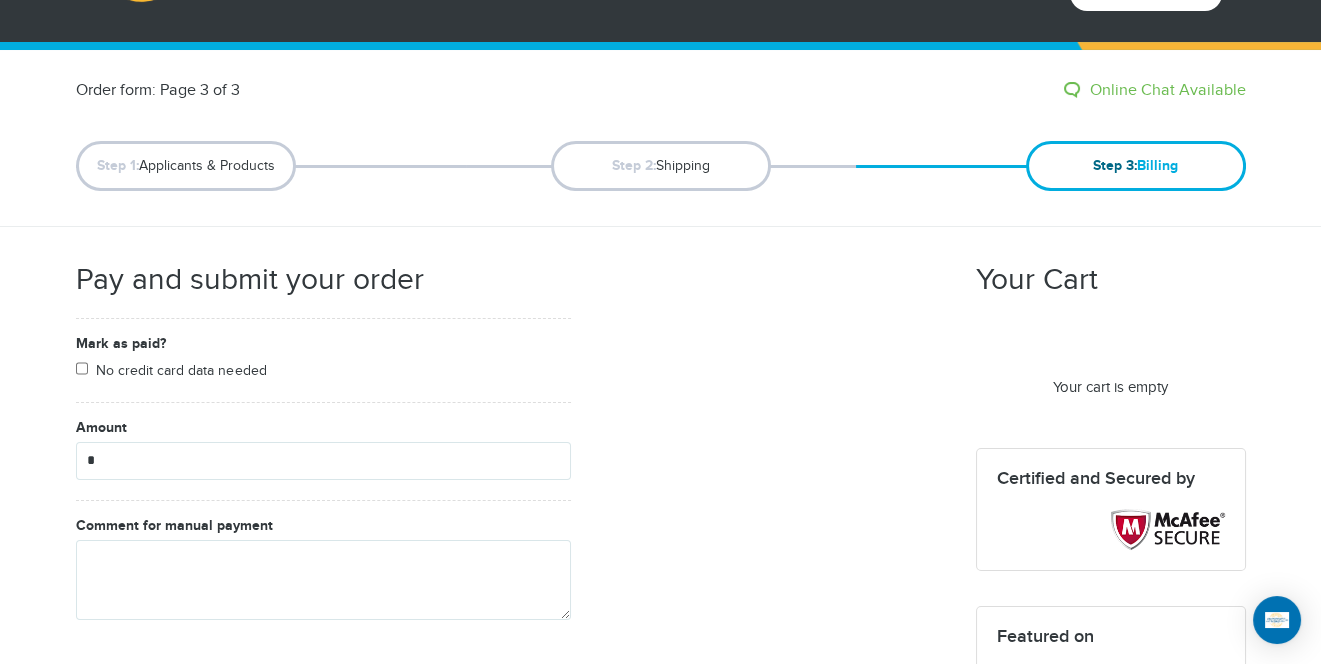 scroll, scrollTop: 0, scrollLeft: 0, axis: both 